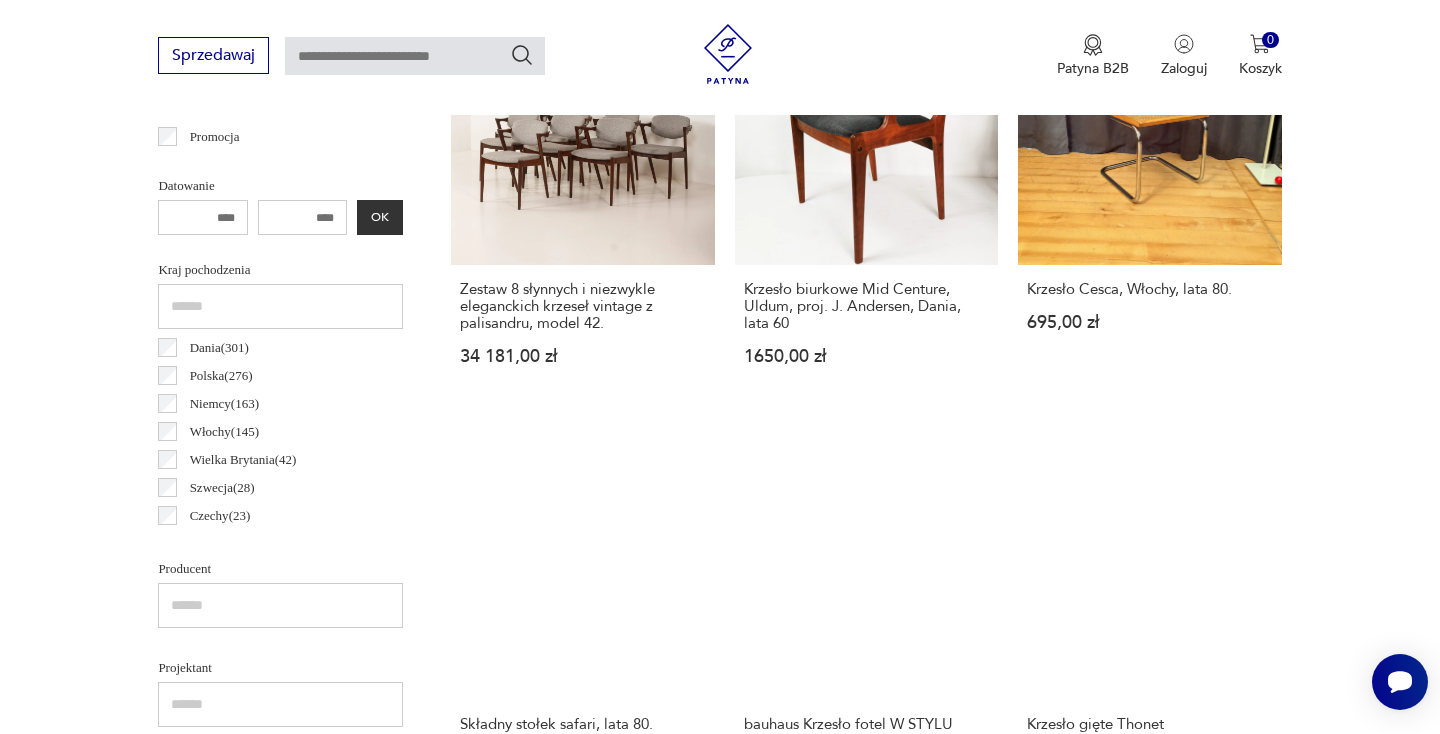 scroll, scrollTop: 898, scrollLeft: 0, axis: vertical 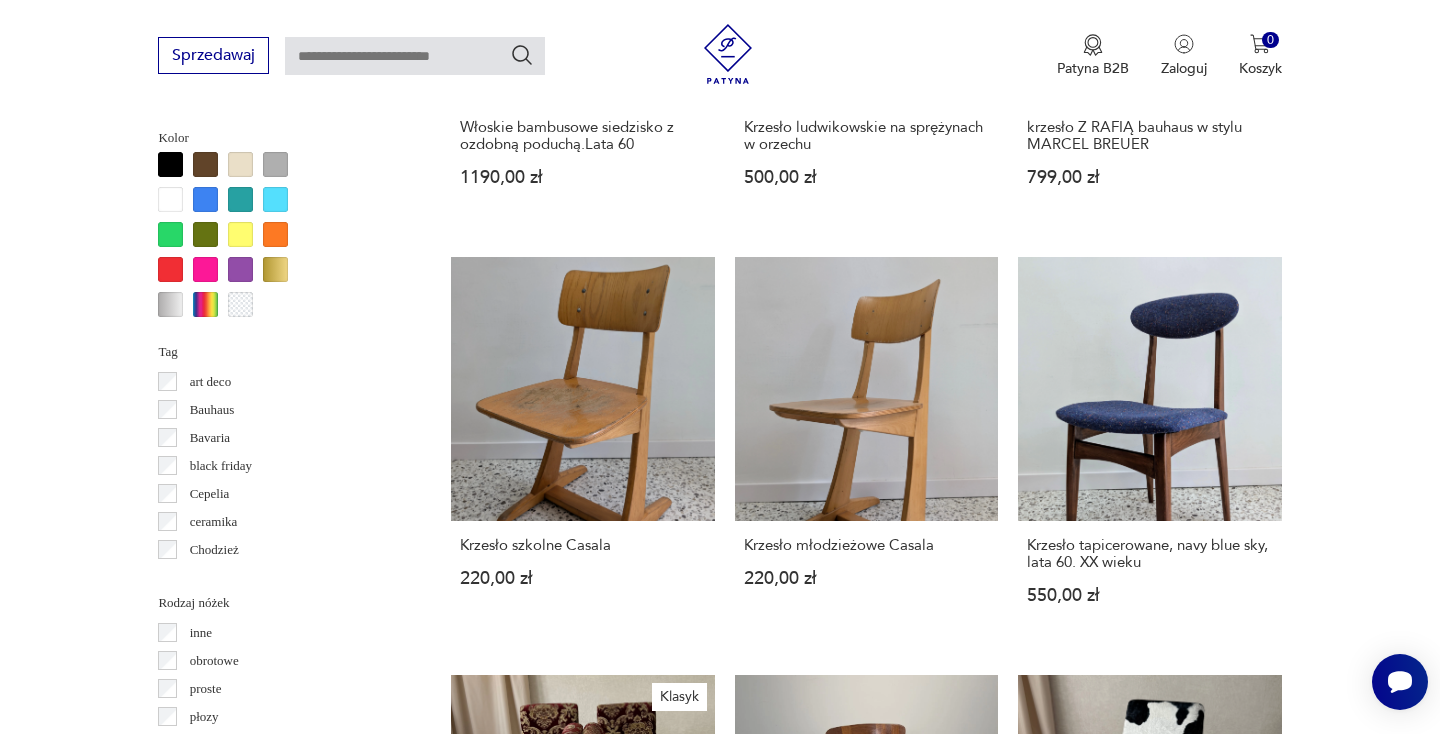 click on "2" at bounding box center (866, 1548) 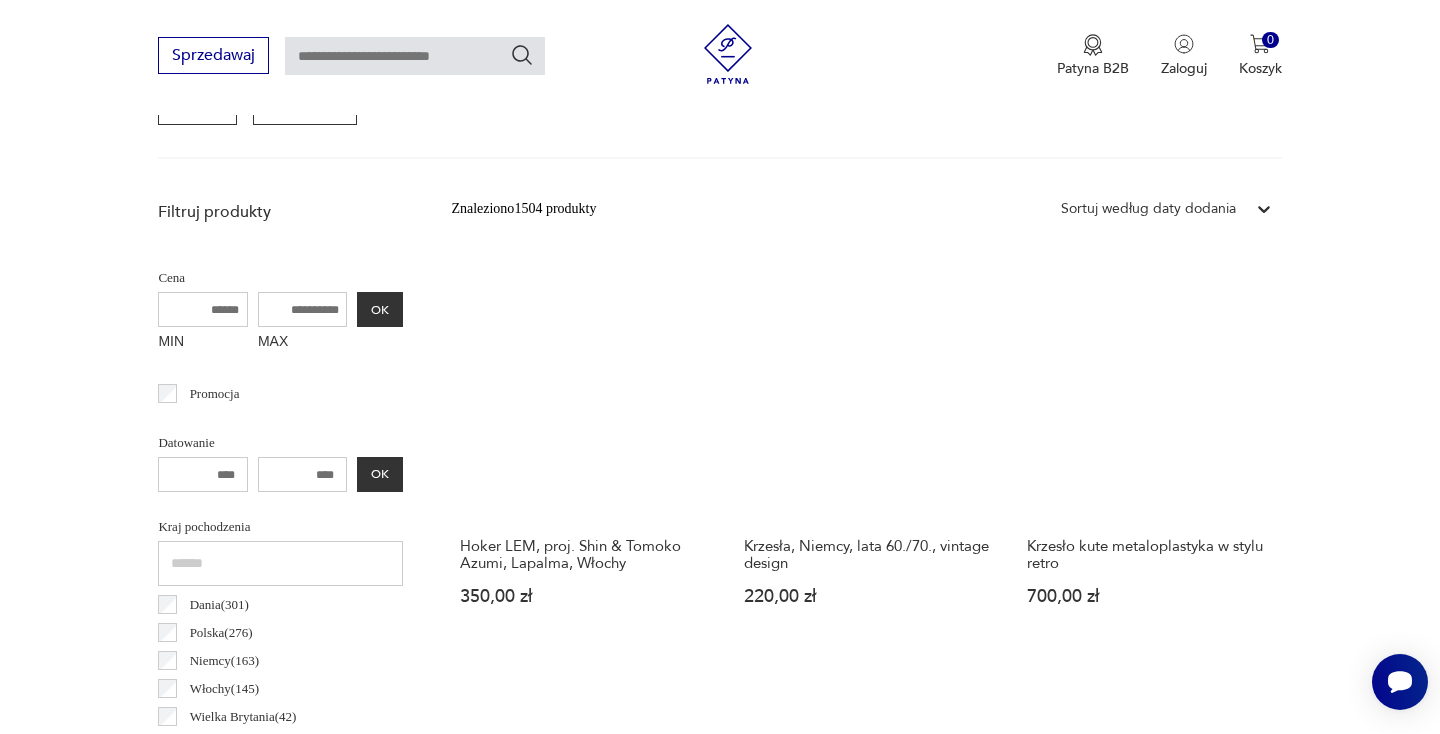 scroll, scrollTop: 646, scrollLeft: 0, axis: vertical 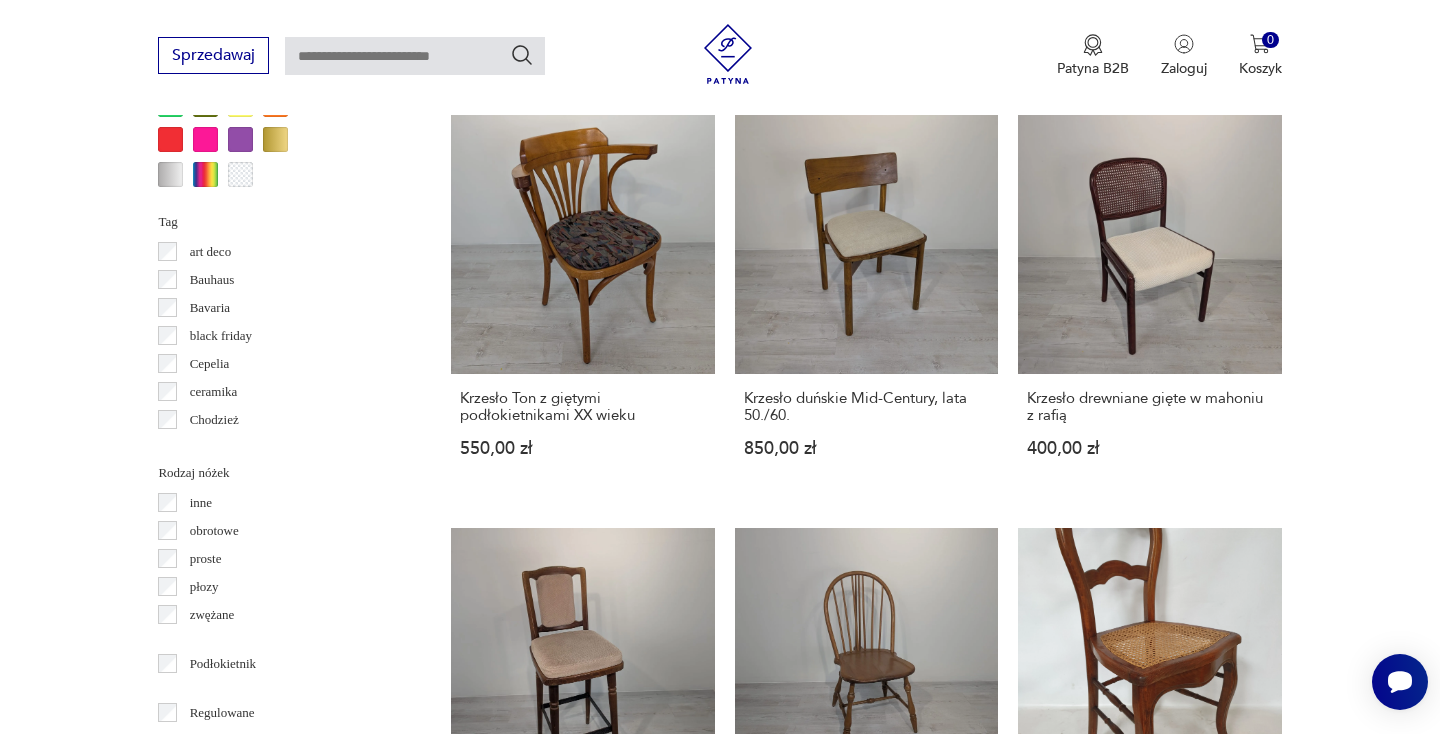 click on "3" at bounding box center [912, 1401] 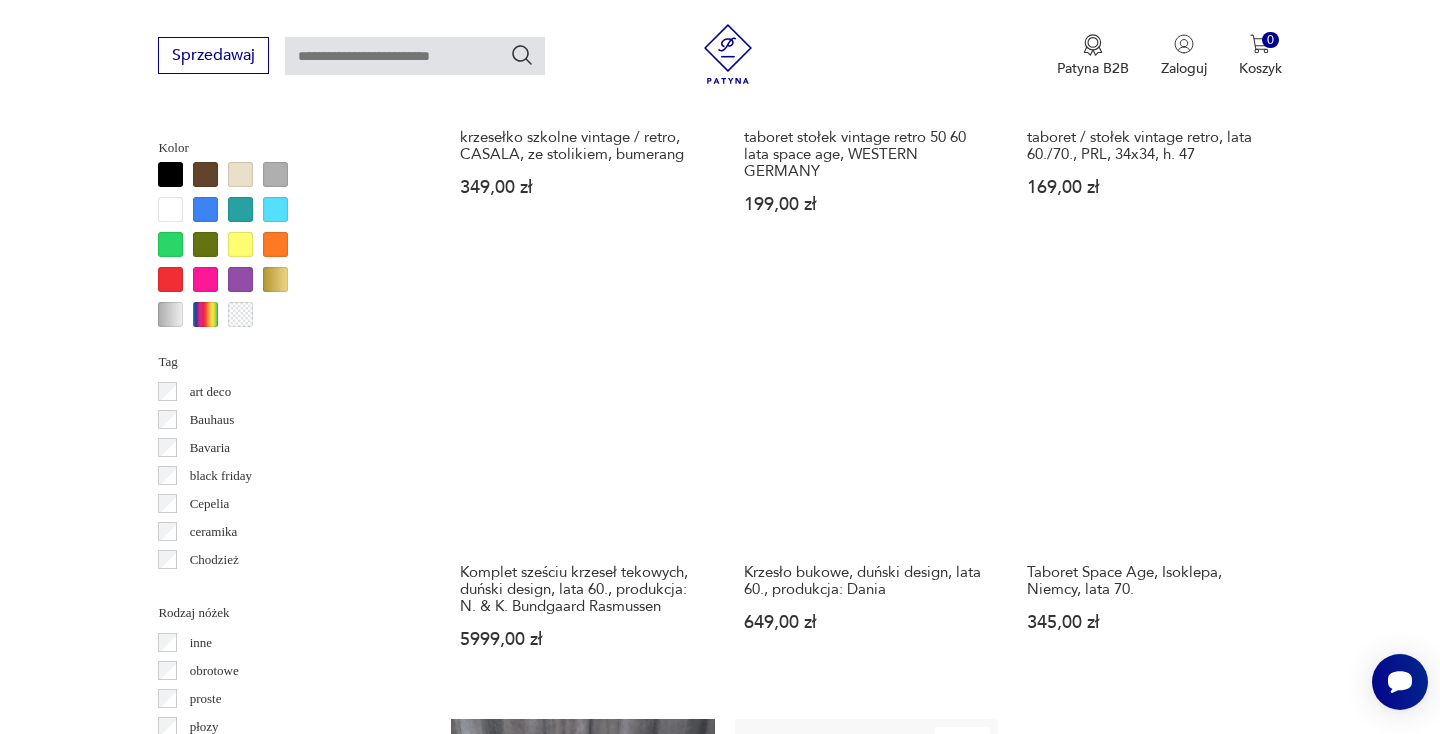 scroll, scrollTop: 1914, scrollLeft: 0, axis: vertical 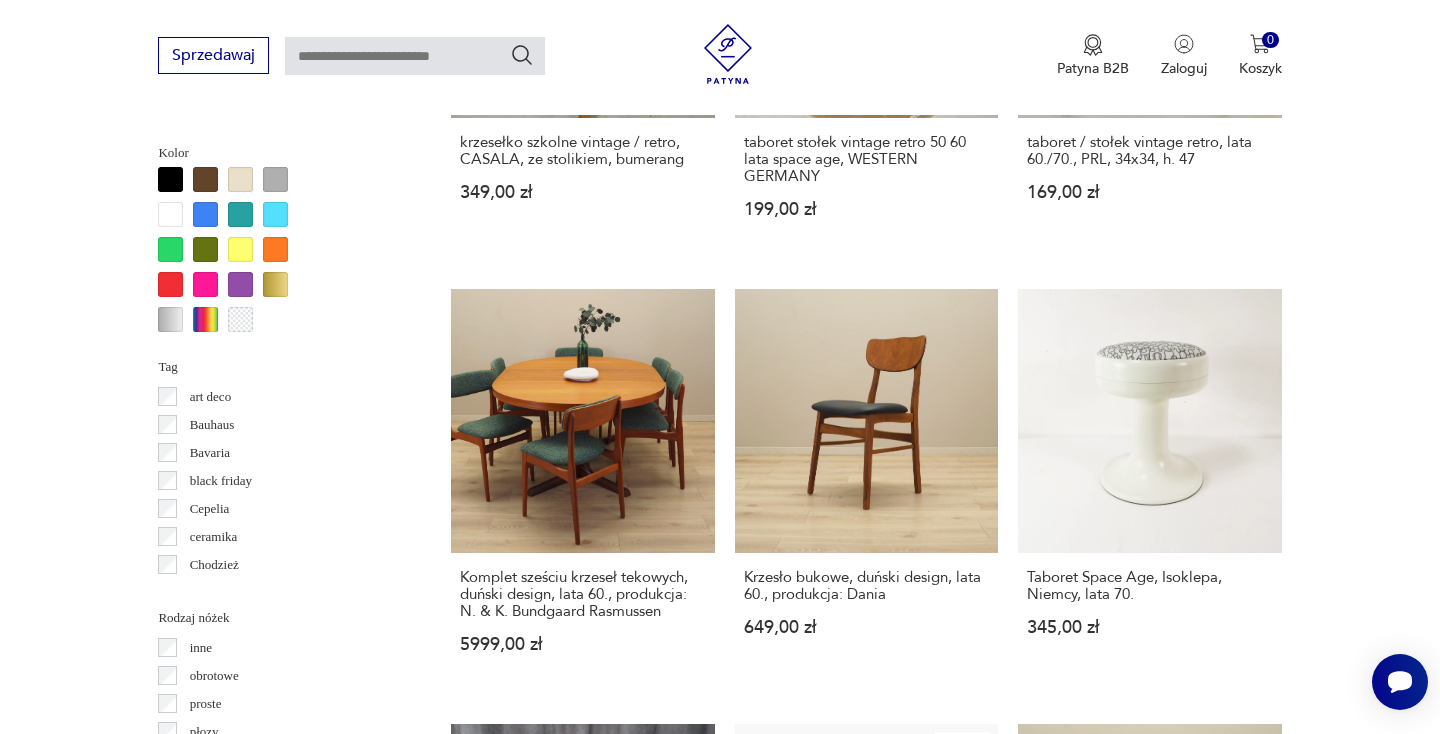 click on "4" at bounding box center [958, 1631] 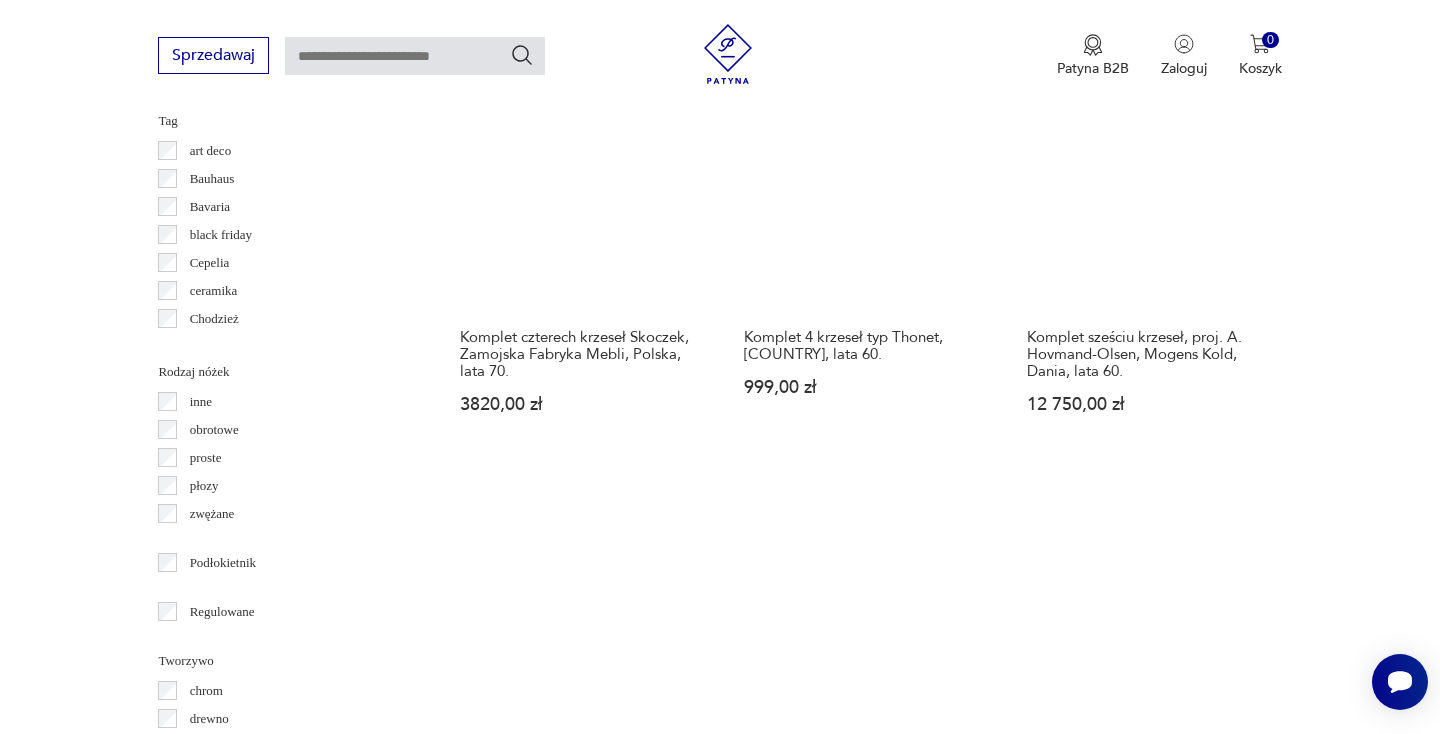 scroll, scrollTop: 2164, scrollLeft: 0, axis: vertical 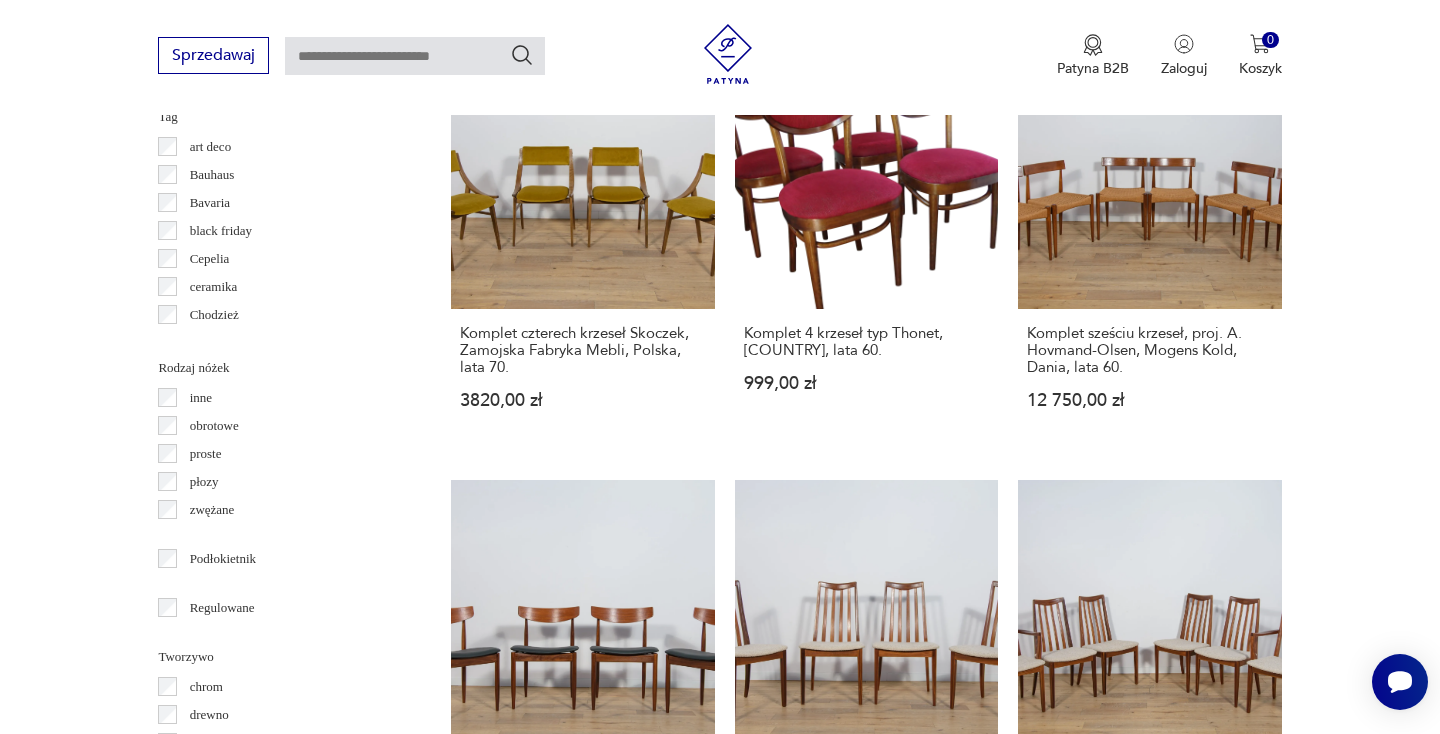 click on "5" at bounding box center [1004, 1387] 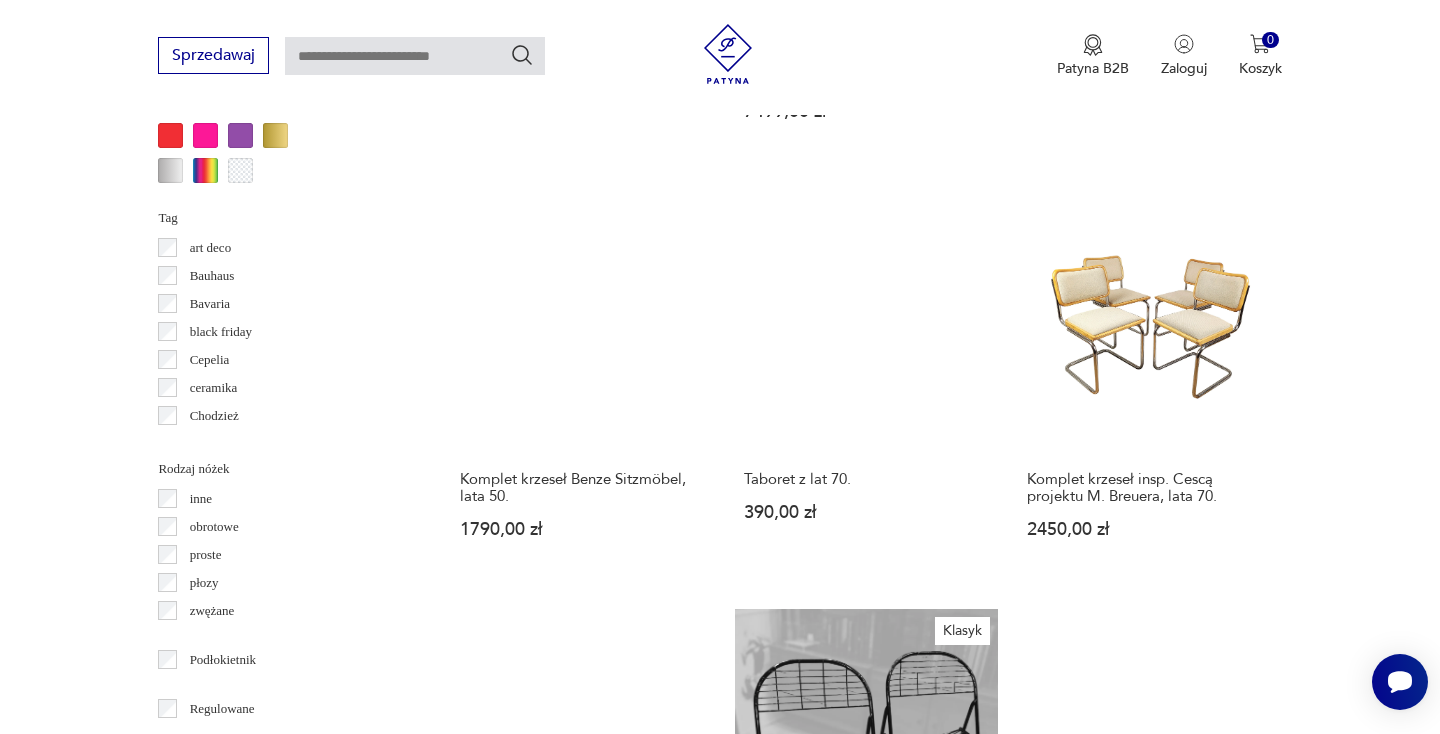 scroll, scrollTop: 2078, scrollLeft: 0, axis: vertical 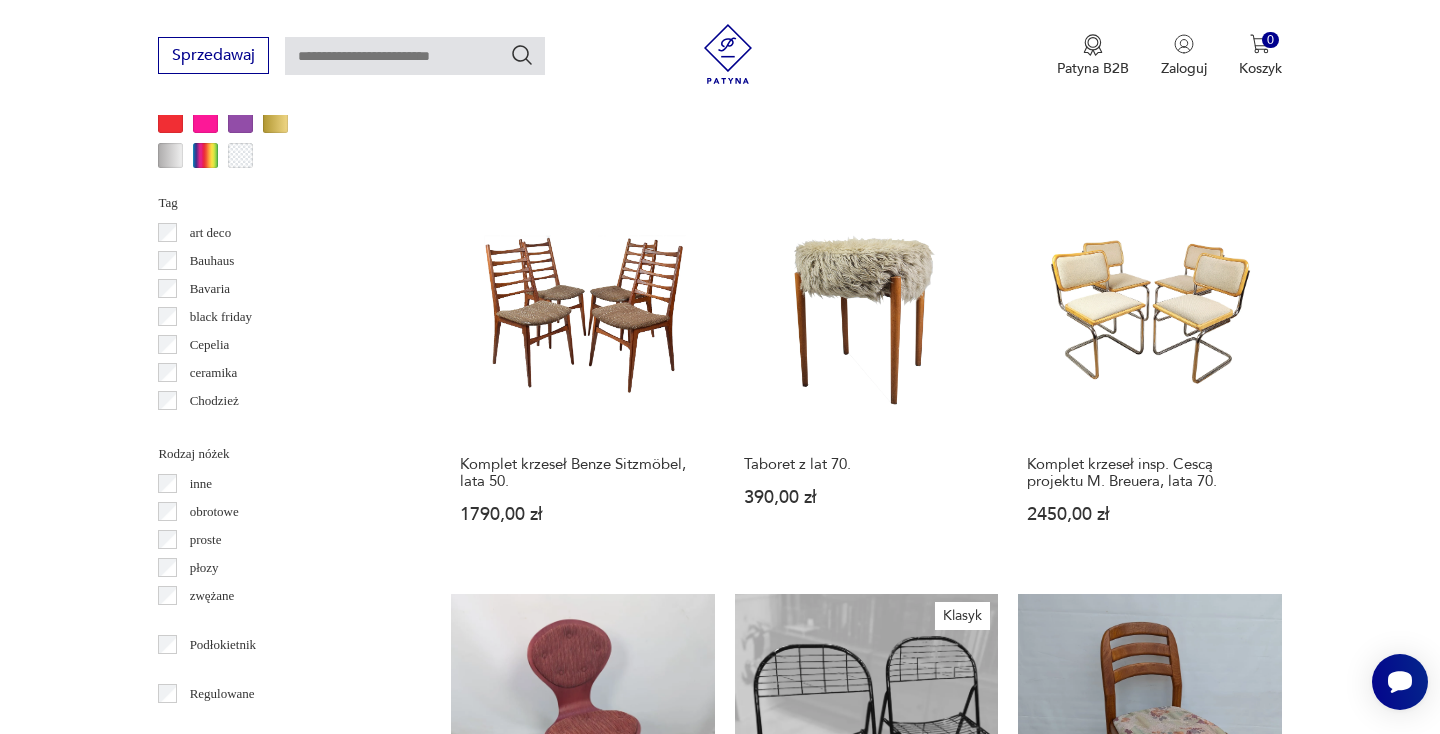 click on "6" at bounding box center [1050, 1501] 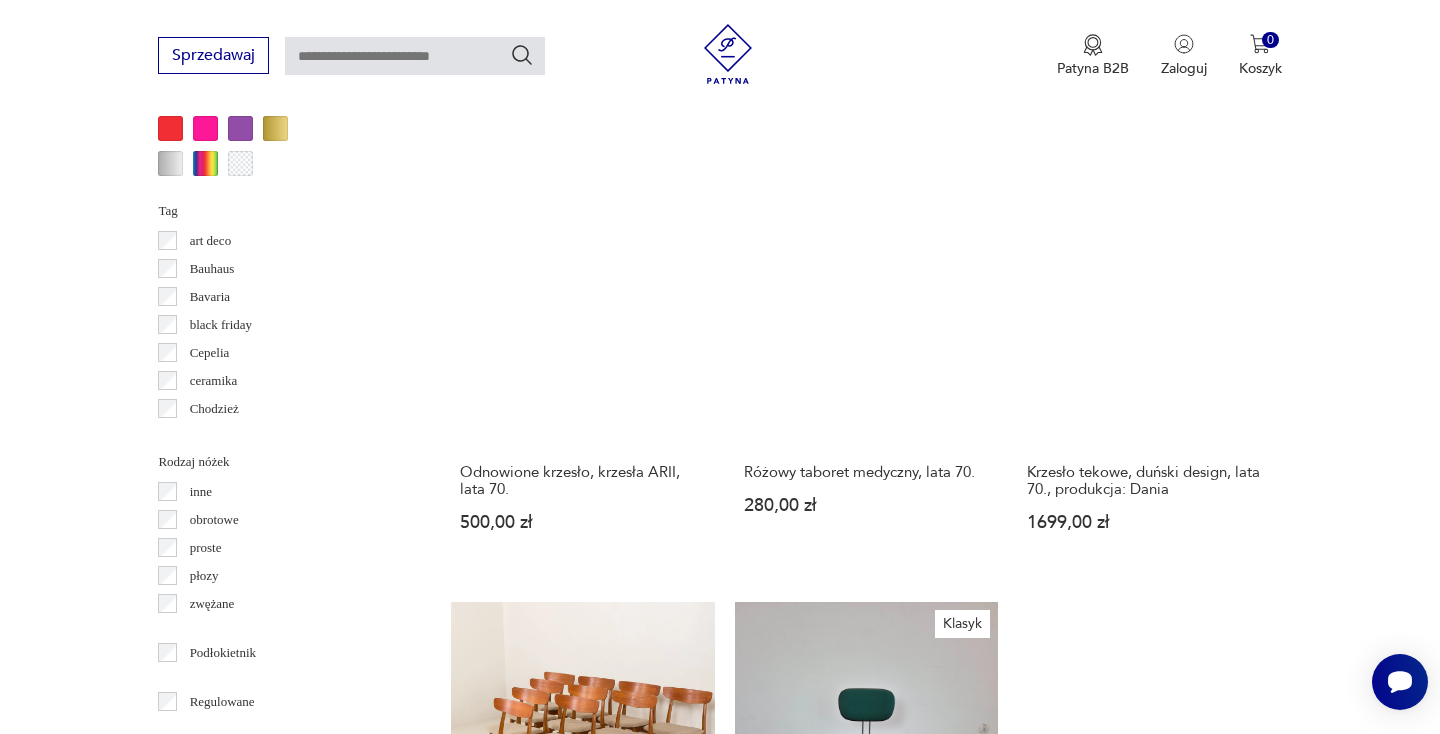 scroll, scrollTop: 2094, scrollLeft: 0, axis: vertical 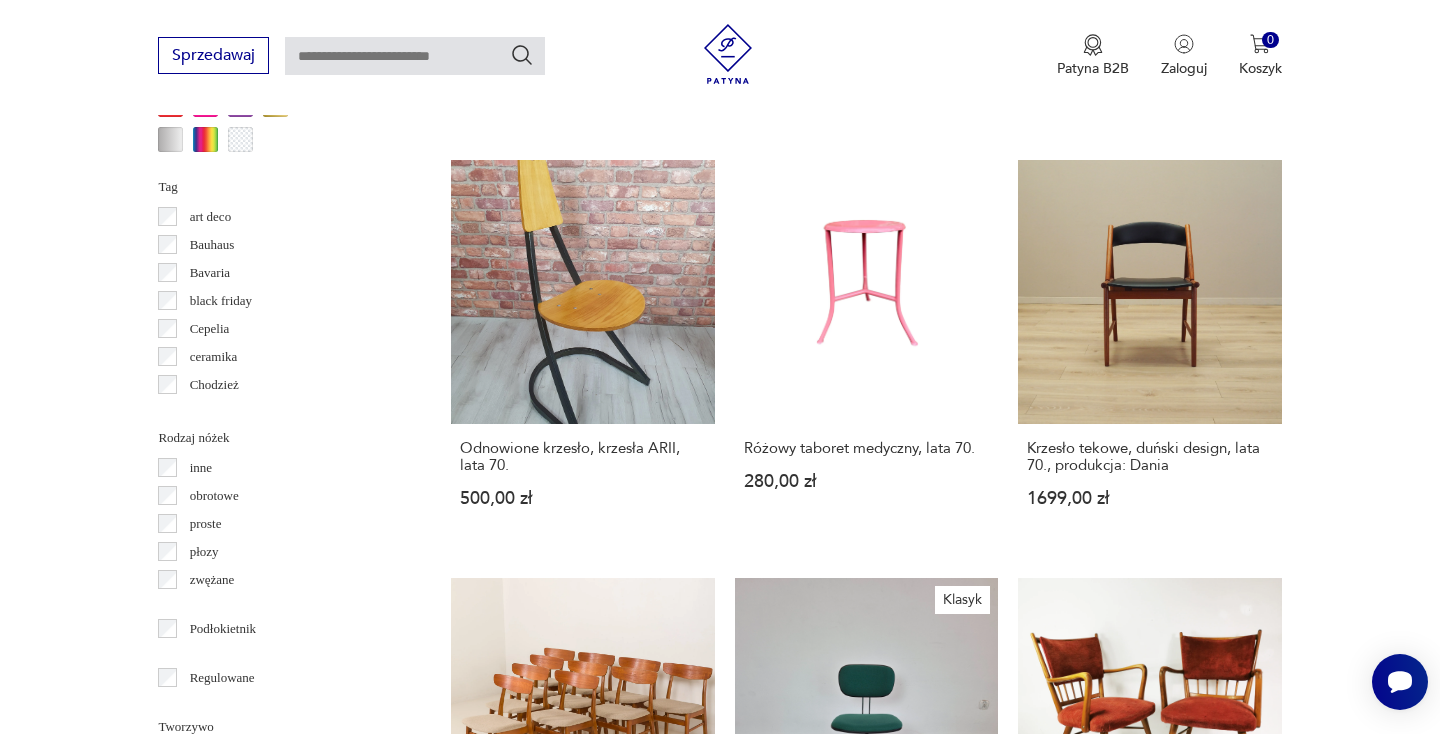 click on "7" at bounding box center [1050, 1485] 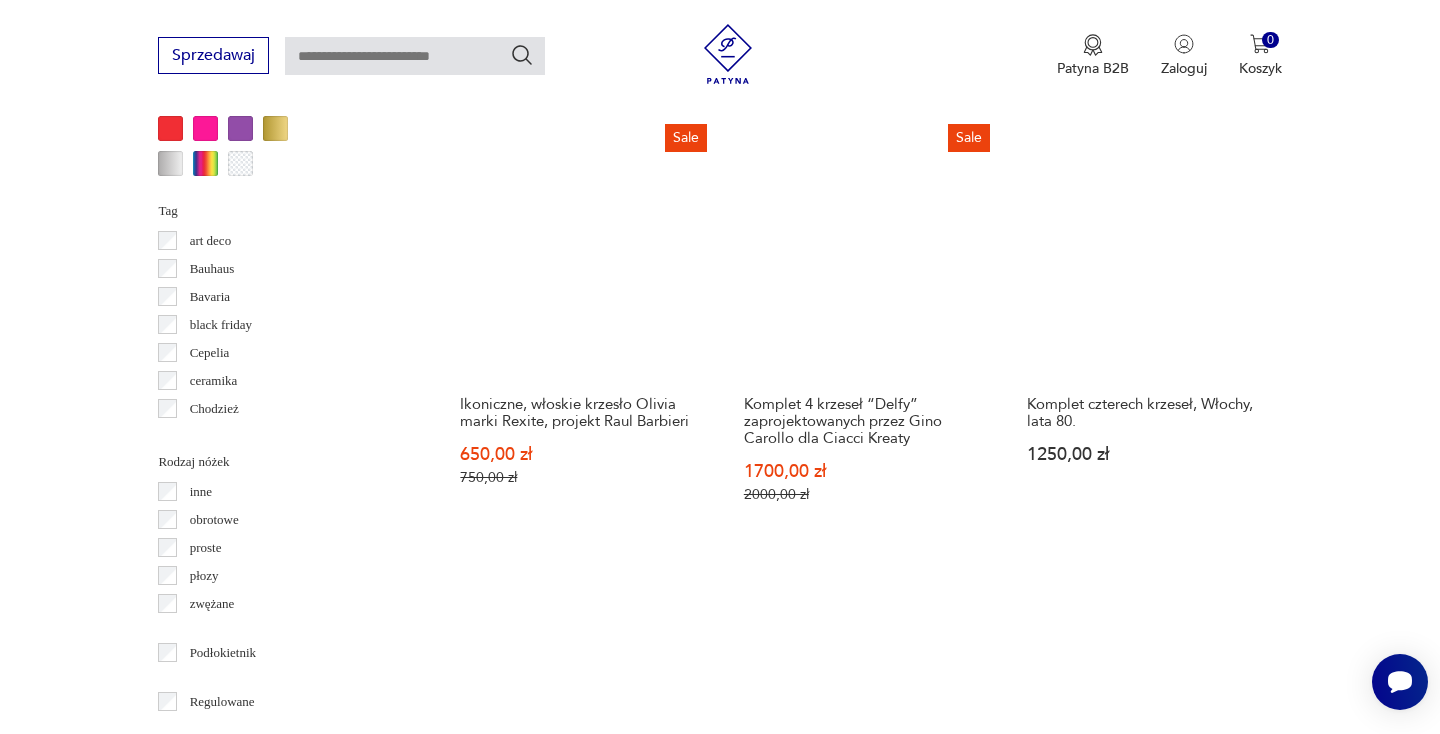 scroll, scrollTop: 2073, scrollLeft: 0, axis: vertical 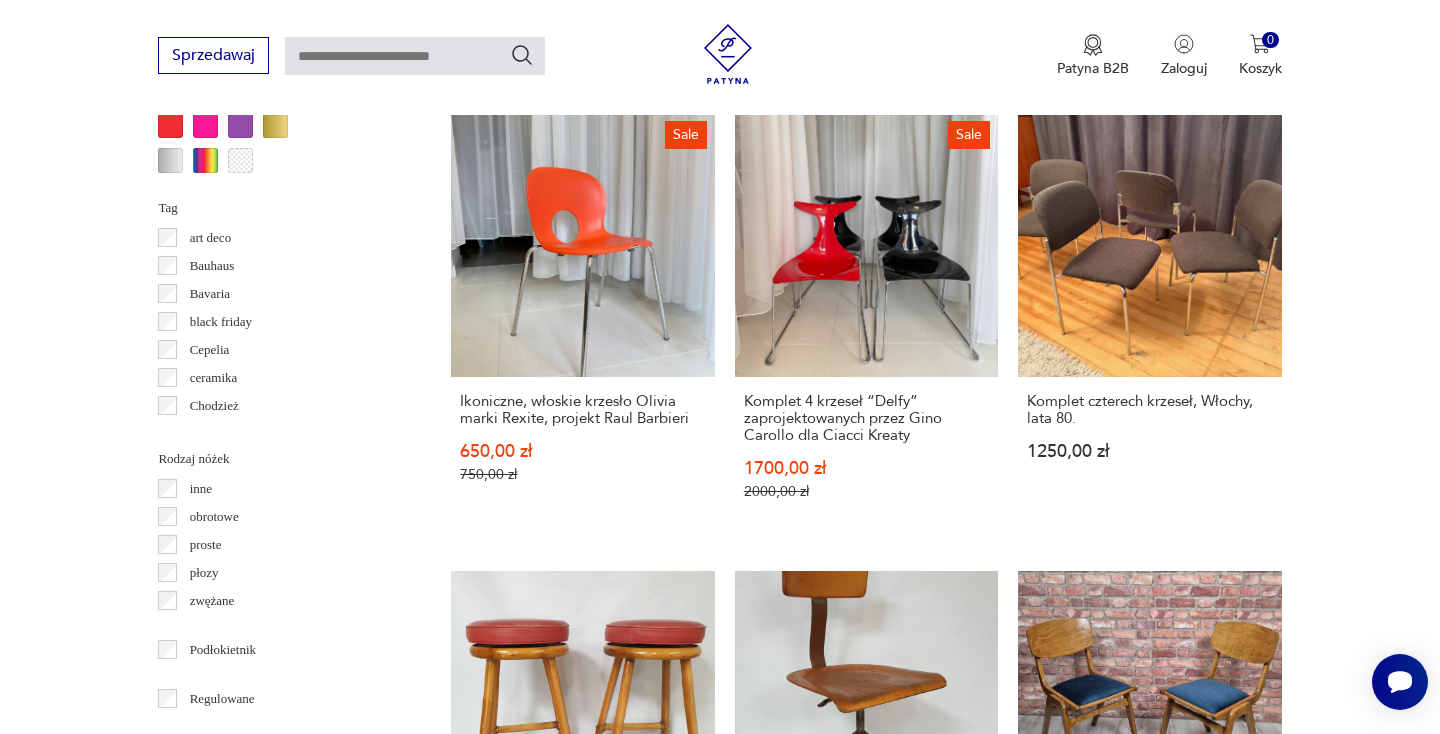 click on "8" at bounding box center (1050, 1478) 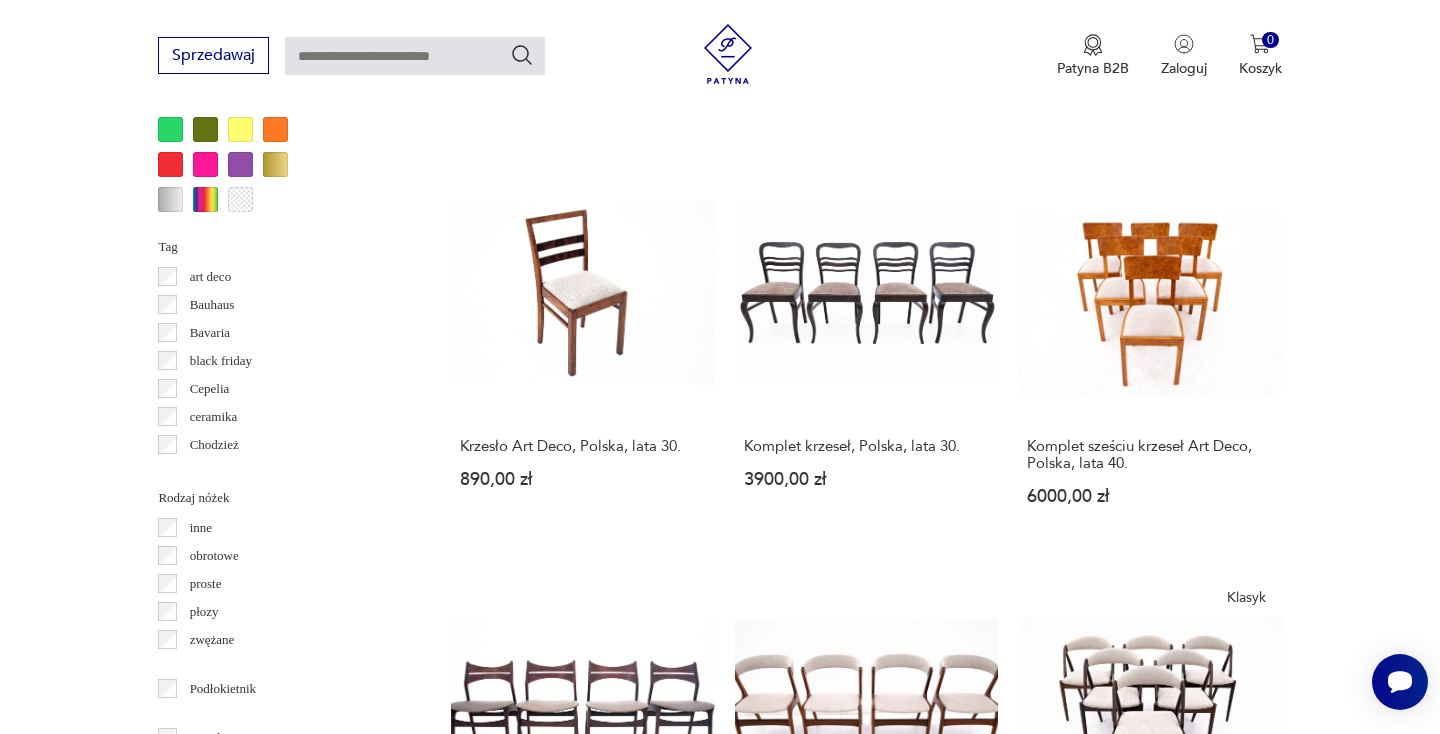 scroll, scrollTop: 2061, scrollLeft: 0, axis: vertical 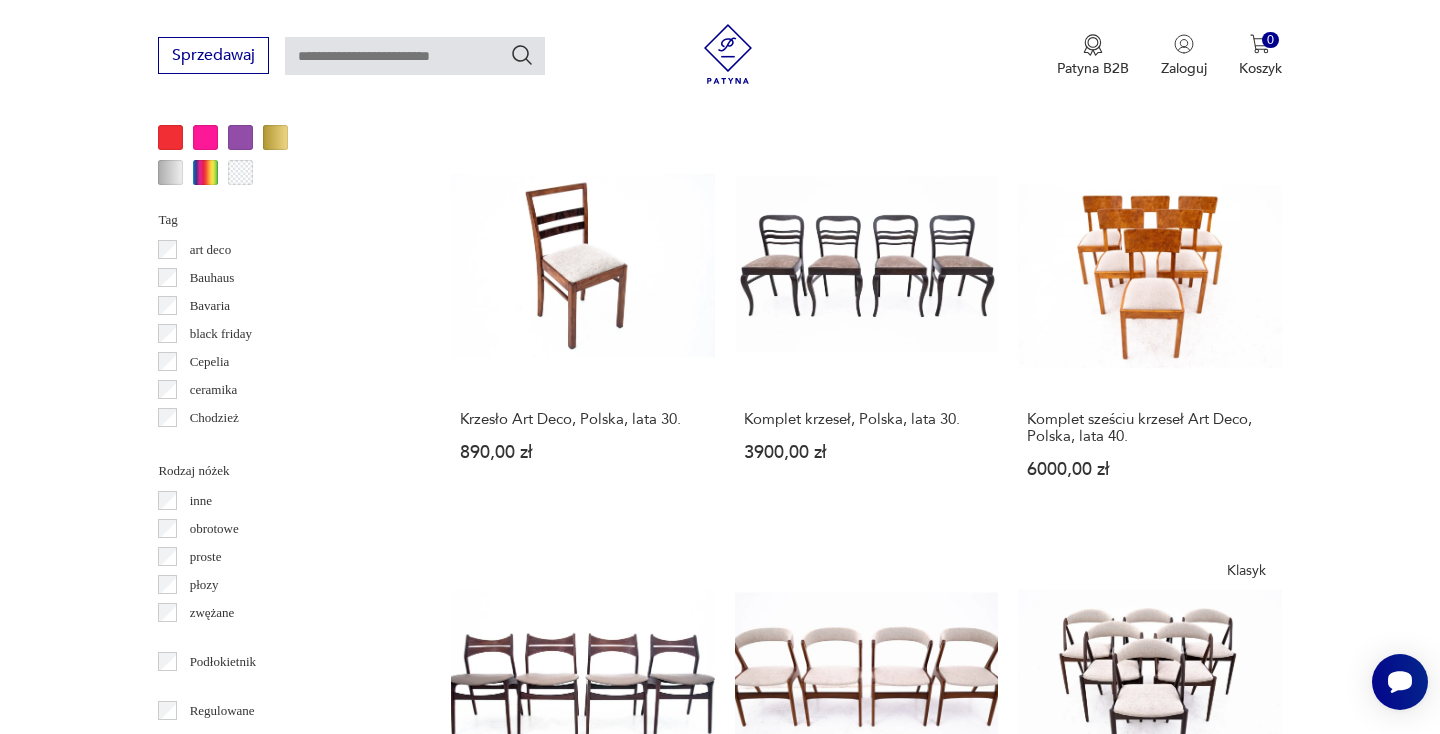 click 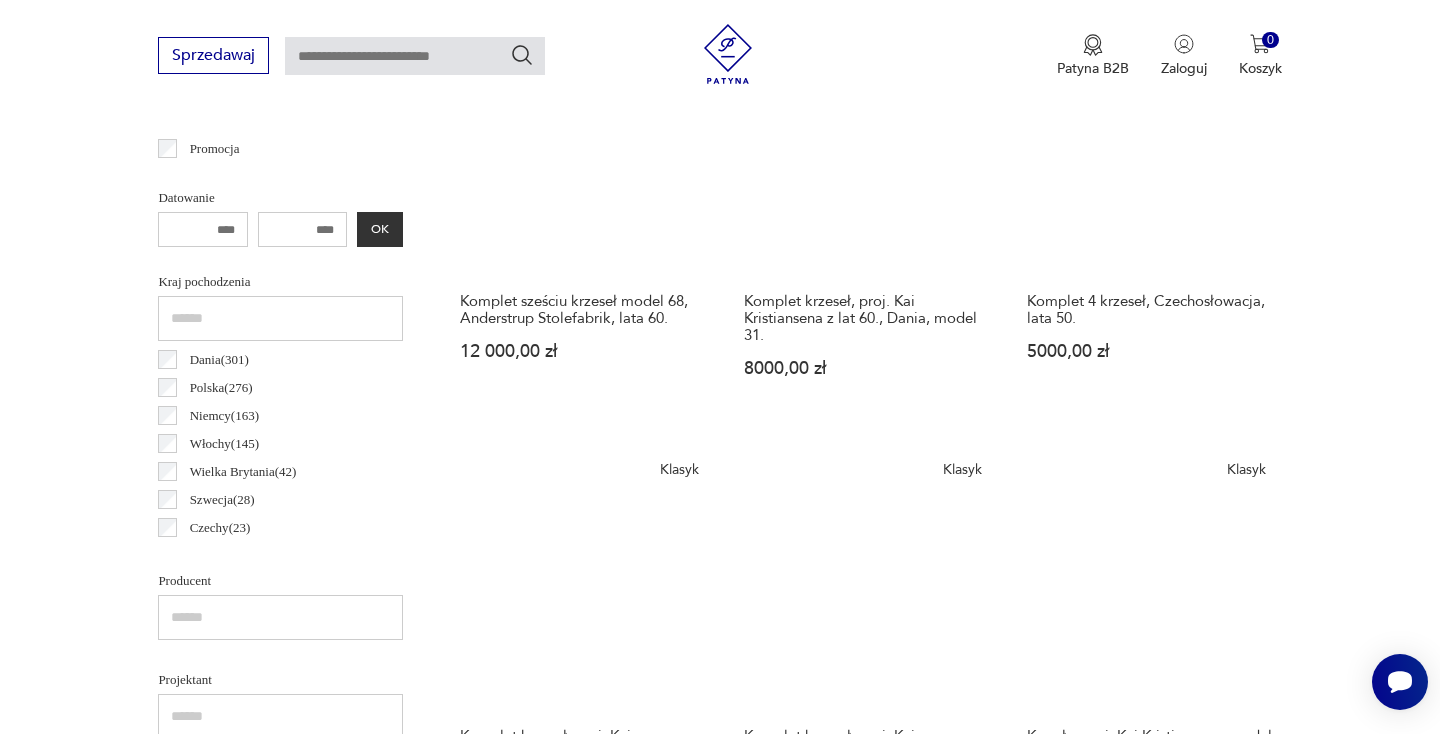 scroll, scrollTop: 922, scrollLeft: 0, axis: vertical 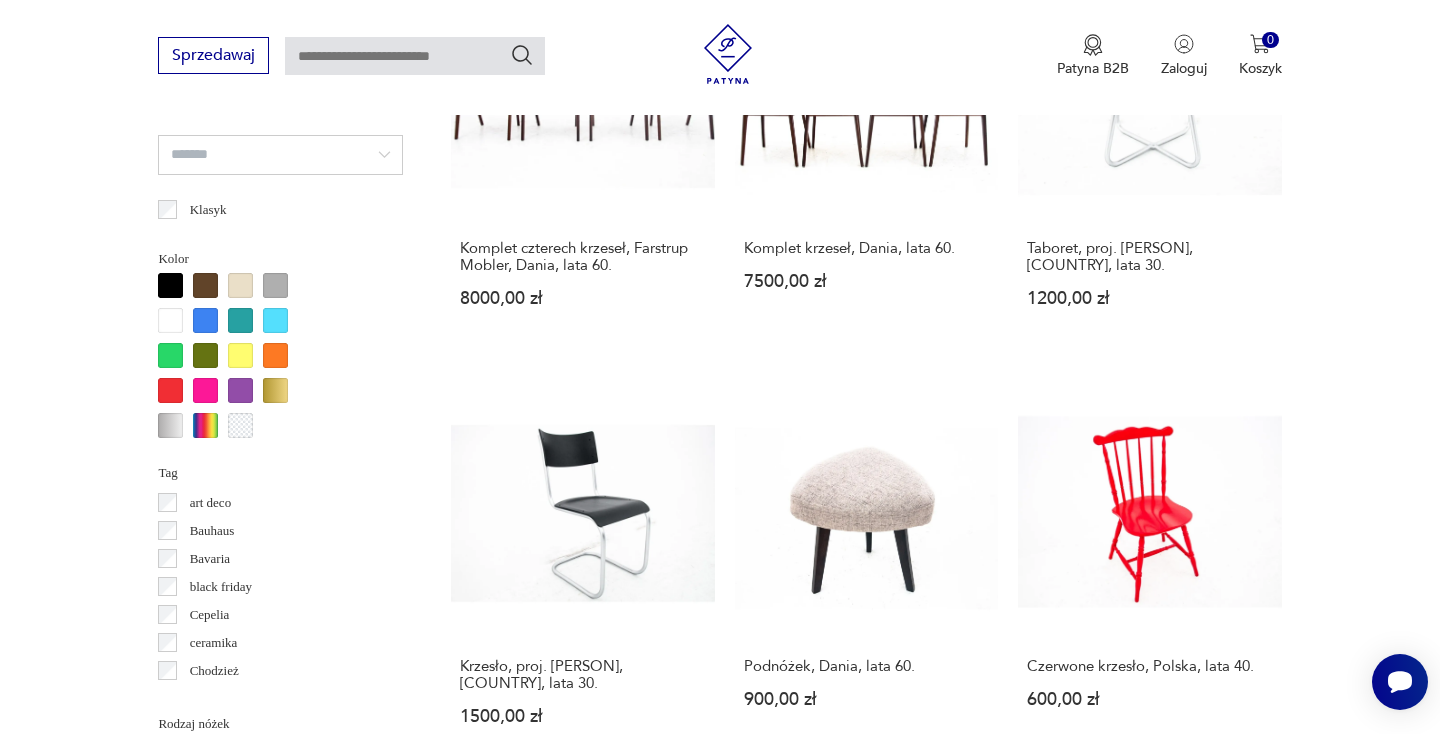 click at bounding box center [205, 285] 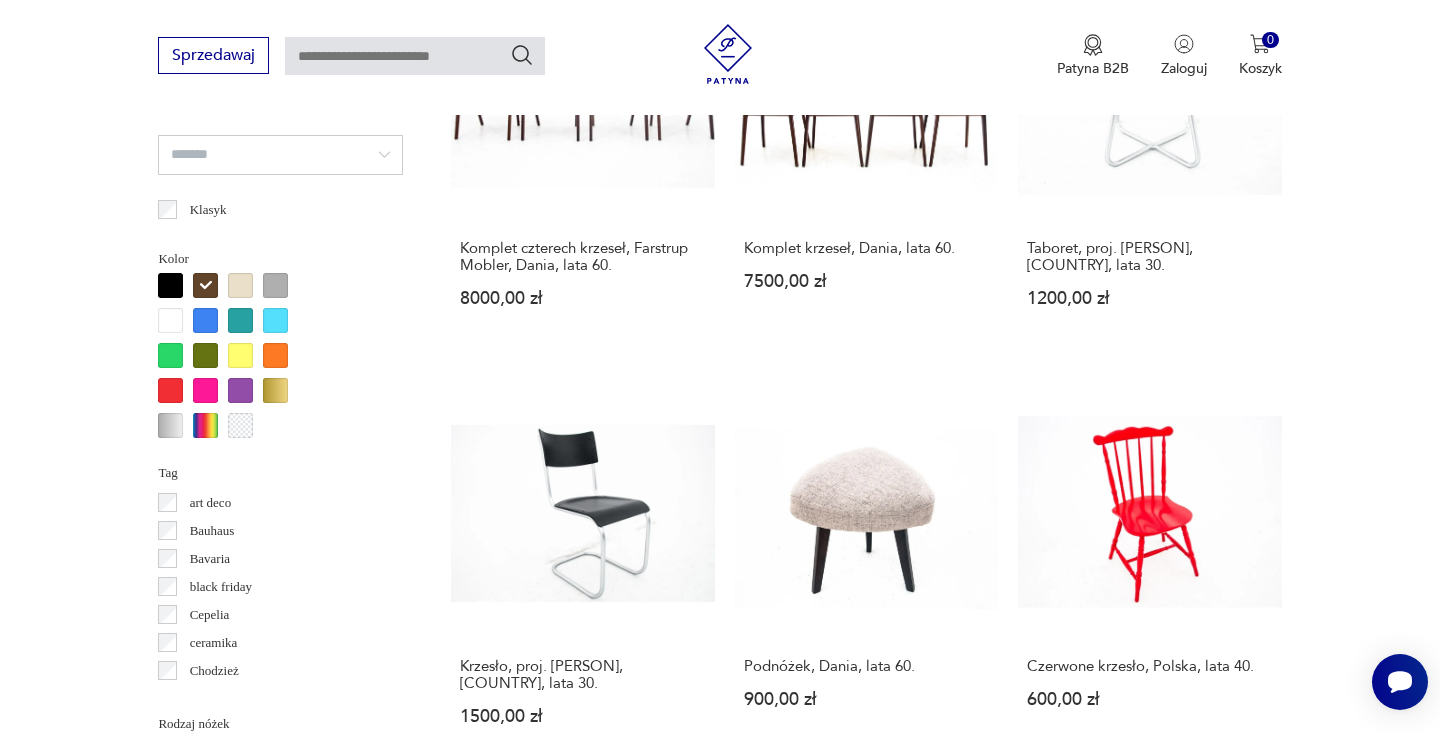 click on "Cenimy prywatność użytkowników Używamy plików cookie, aby poprawić jakość przeglądania, wyświetlać reklamy lub treści dostosowane do indywidualnych potrzeb użytkowników oraz analizować ruch na stronie. Kliknięcie przycisku „Akceptuj wszystkie” oznacza zgodę na wykorzystywanie przez nas plików cookie. Ustawienia    Akceptuję wszystkie Dostosuj preferencje dotyczące zgody   Używamy plików cookie, aby pomóc użytkownikom w sprawnej nawigacji i wykonywaniu określonych funkcji. Szczegółowe informacje na temat wszystkich plików cookie odpowiadających poszczególnym kategoriom zgody znajdują się poniżej. Pliki cookie sklasyfikowane jako „niezbędne” są przechowywane w przeglądarce użytkownika, ponieważ są niezbędne do włączenia podstawowych funkcji witryny....  Pokaż więcej Niezbędne Zawsze aktywne Plik cookie connect.sid Czas trwania 10 godzin Opis This cookie is used for authentication and for secure log-in. It registers the log-in information.  Plik cookie Opis" at bounding box center [720, 536] 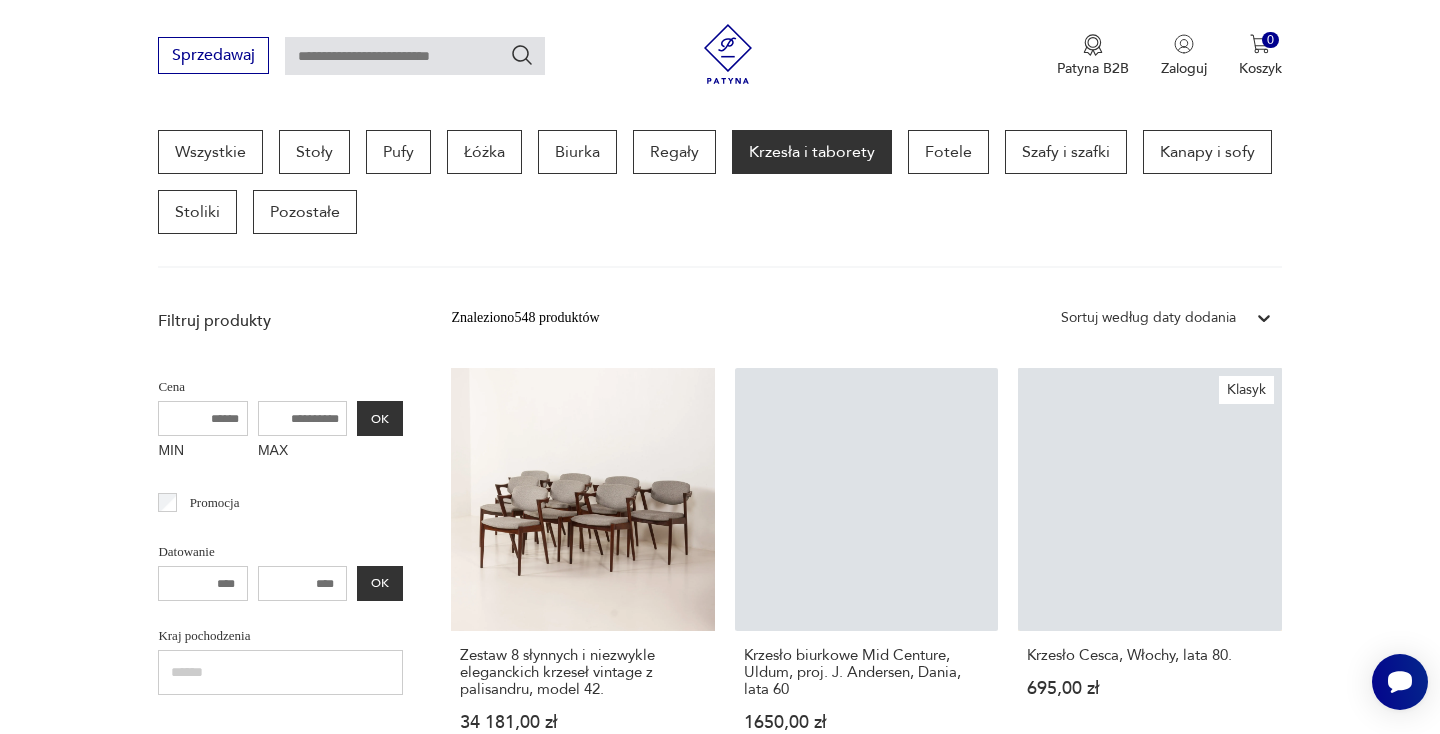scroll, scrollTop: 1190, scrollLeft: 0, axis: vertical 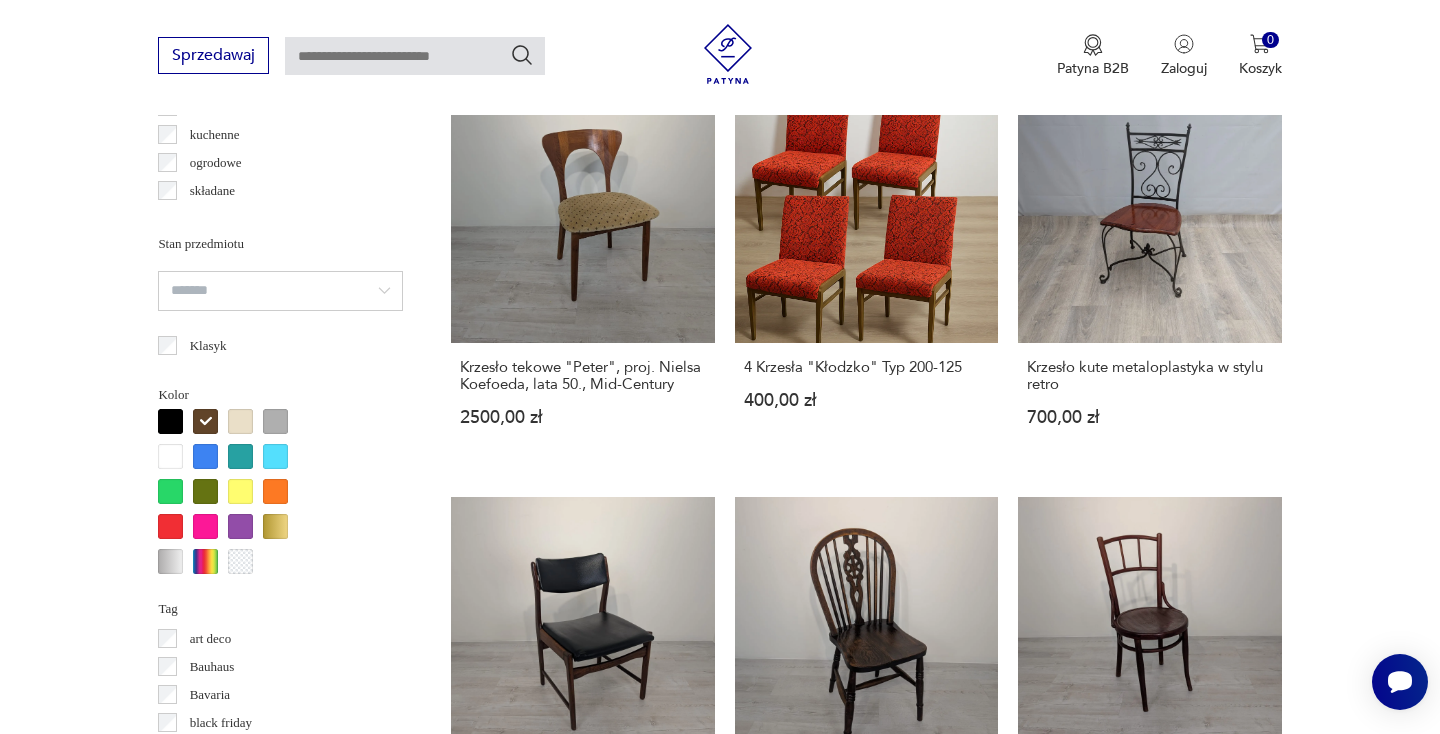 click at bounding box center (240, 421) 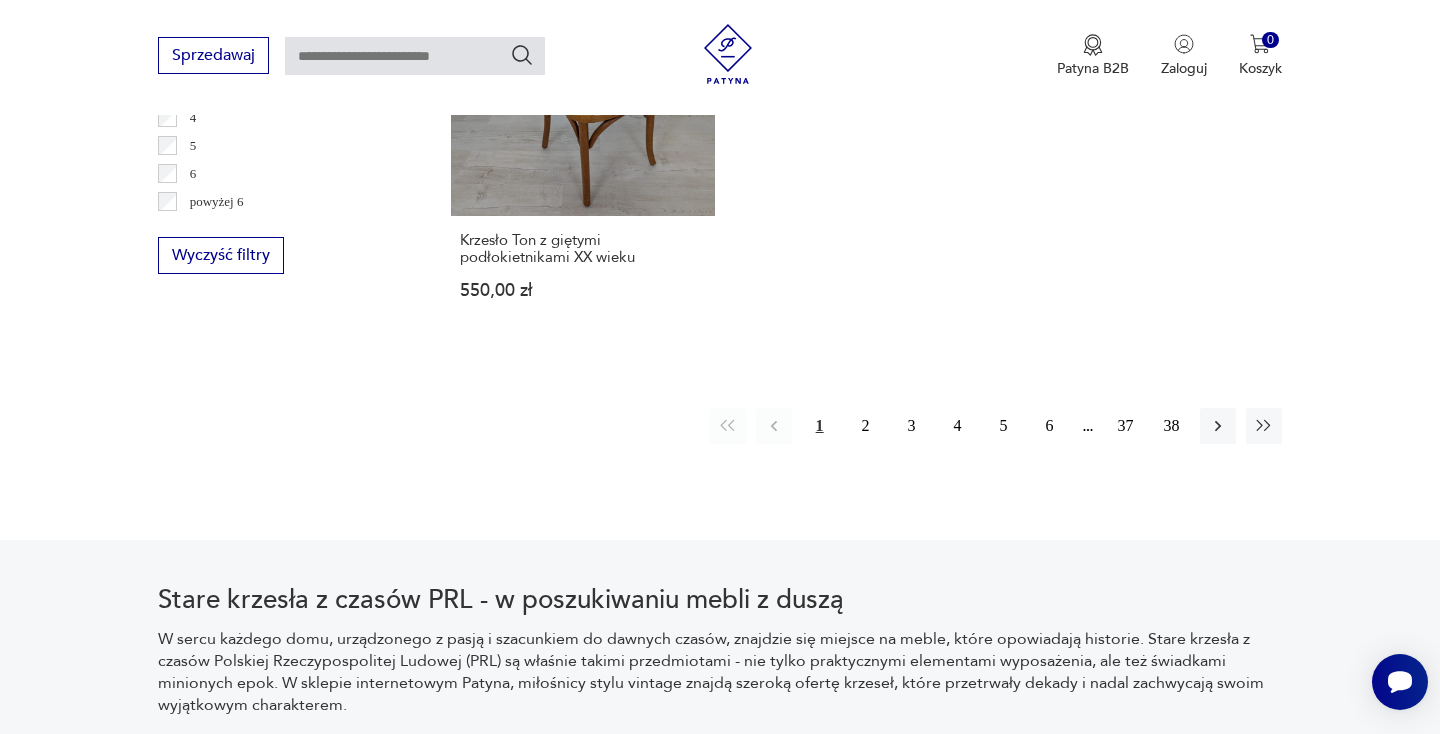 scroll, scrollTop: 3070, scrollLeft: 0, axis: vertical 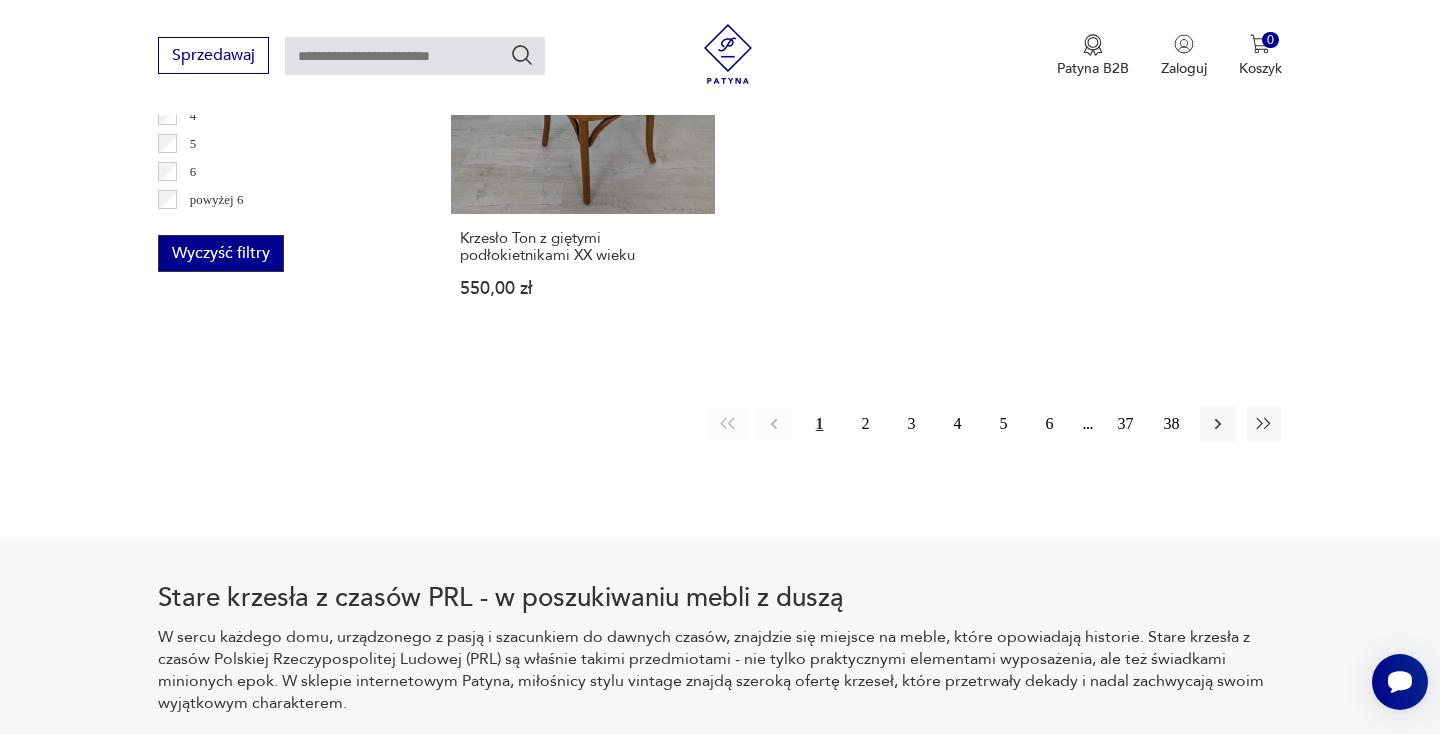 click on "Wyczyść filtry" at bounding box center [221, 253] 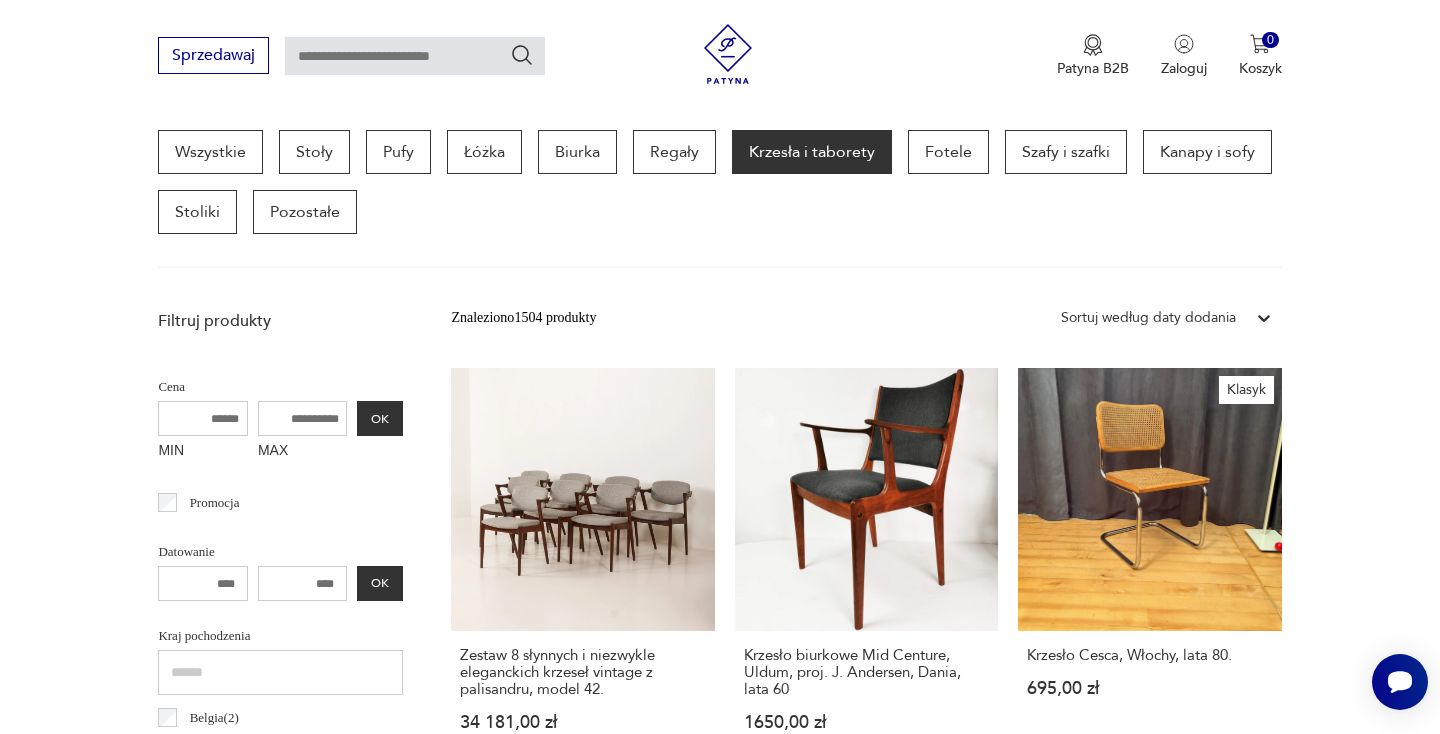 scroll, scrollTop: 1415, scrollLeft: 0, axis: vertical 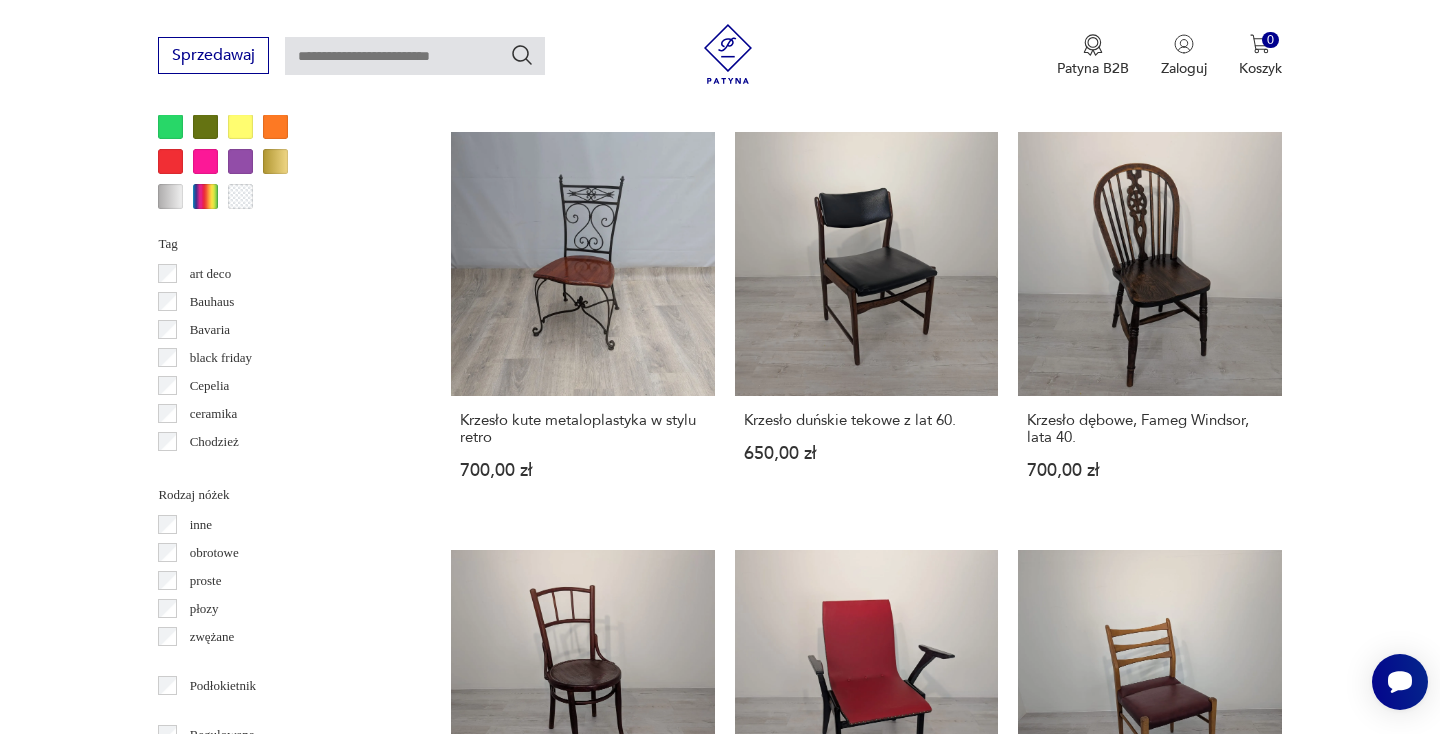 click on "2" at bounding box center (866, 1457) 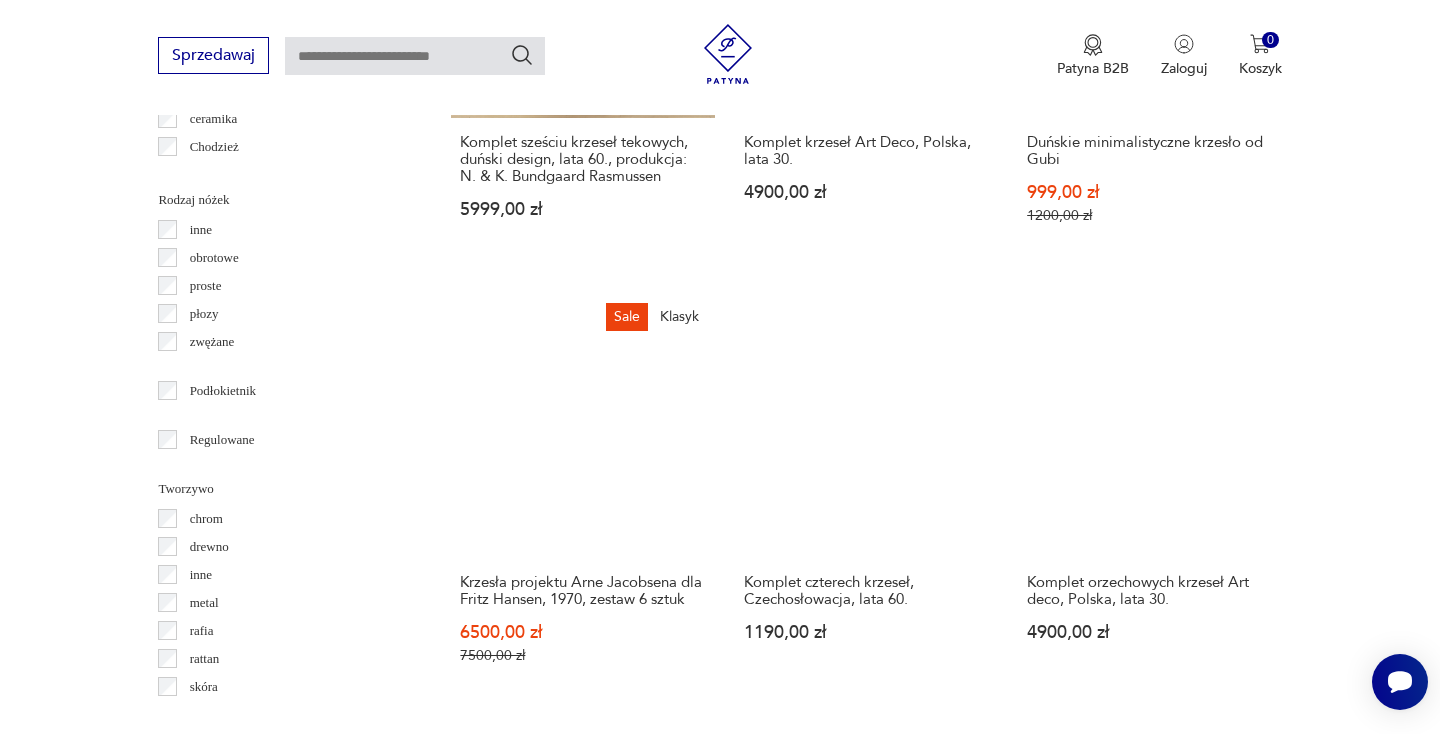 scroll, scrollTop: 2579, scrollLeft: 0, axis: vertical 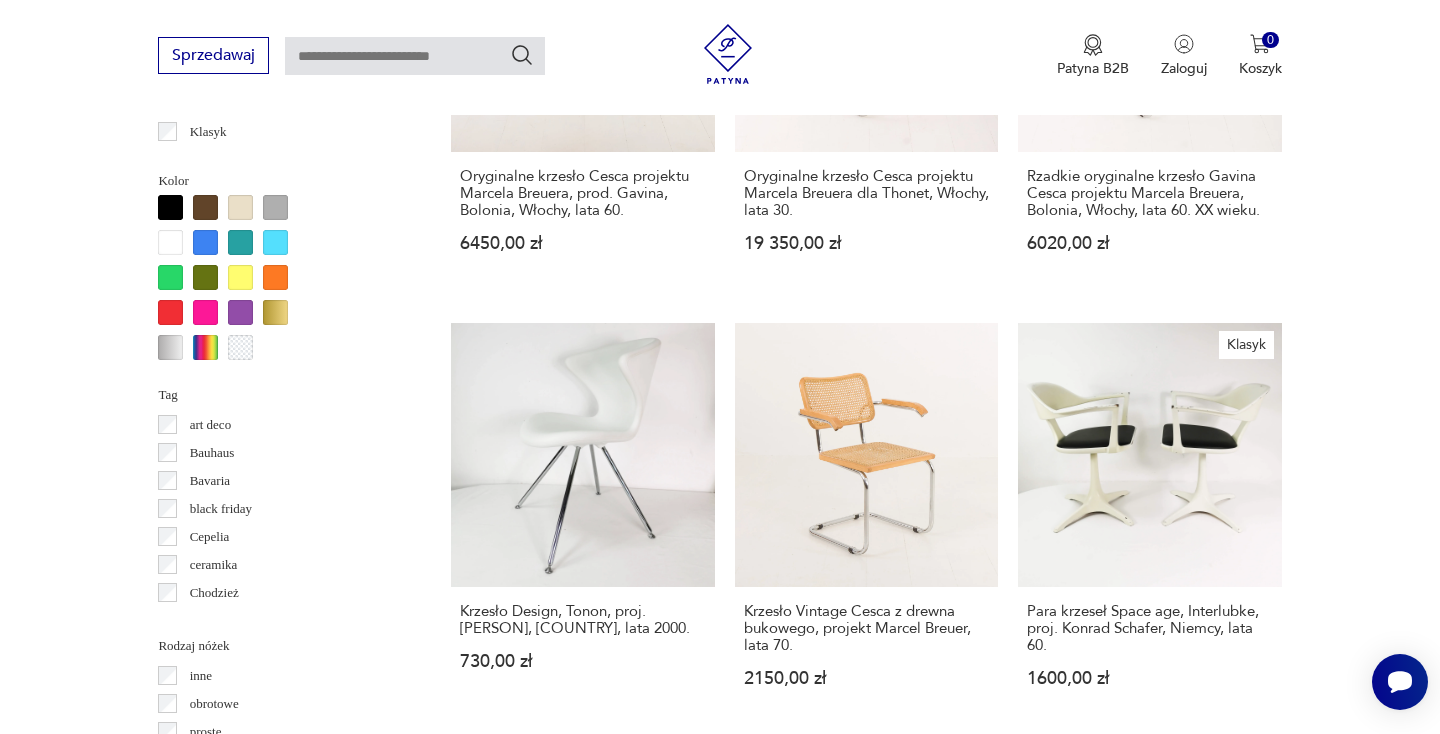 drag, startPoint x: 752, startPoint y: 305, endPoint x: 1175, endPoint y: 633, distance: 535.2691 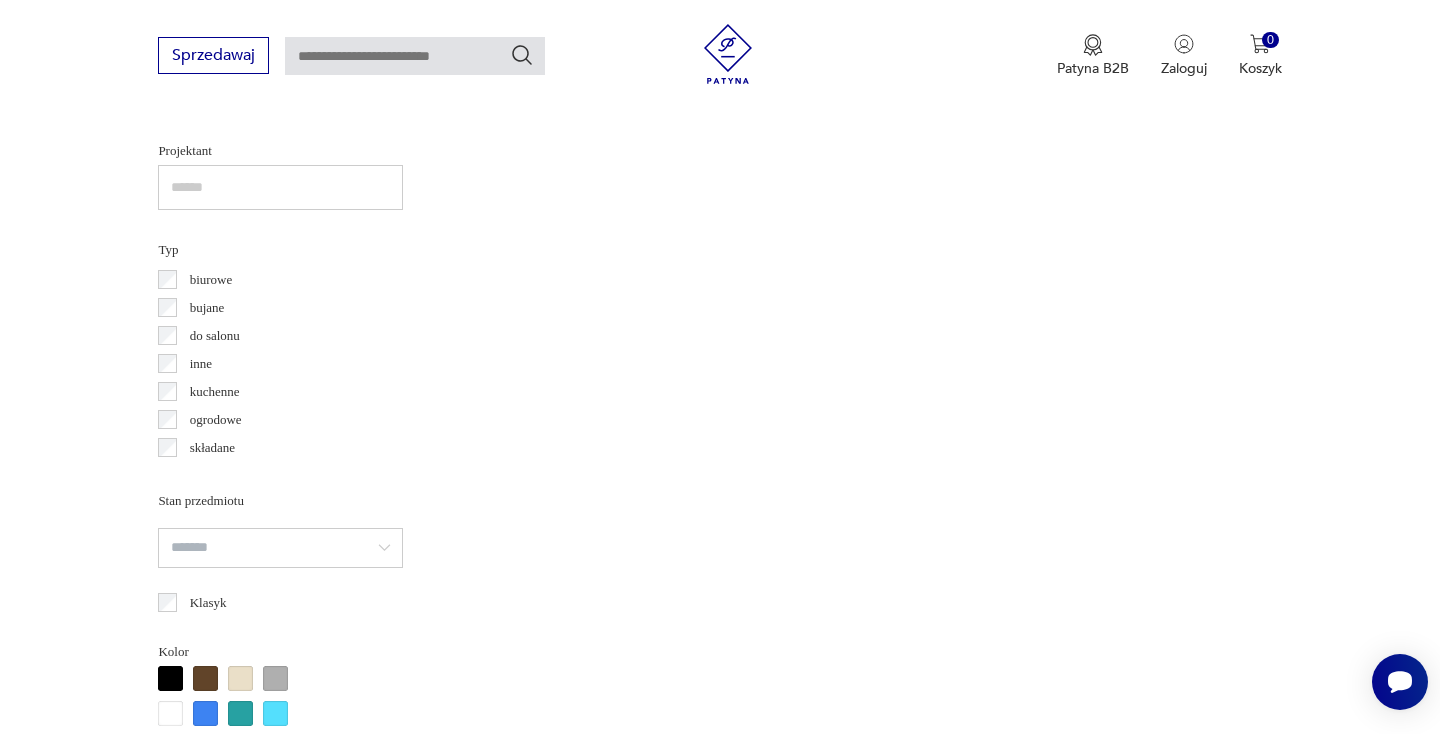 scroll, scrollTop: 1418, scrollLeft: 0, axis: vertical 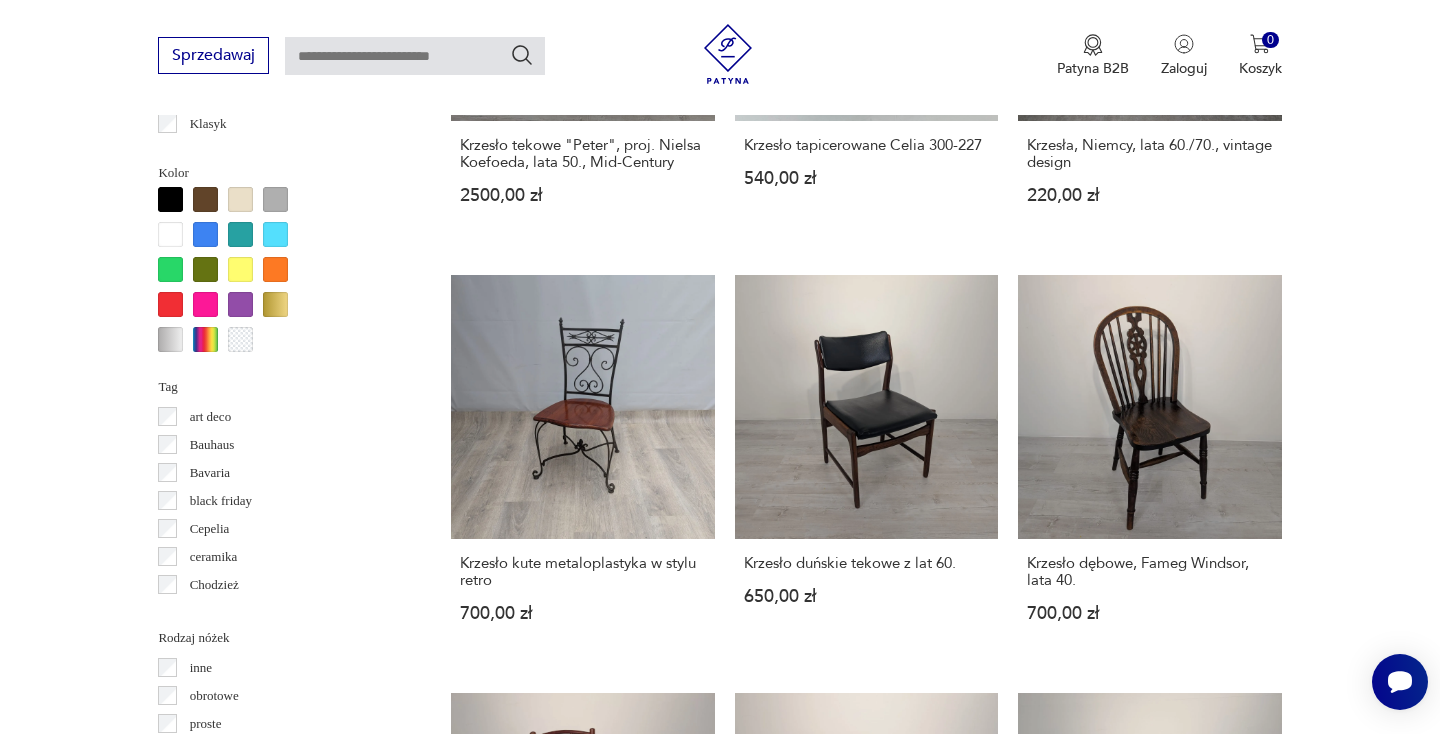 click on "6" at bounding box center [1050, 1600] 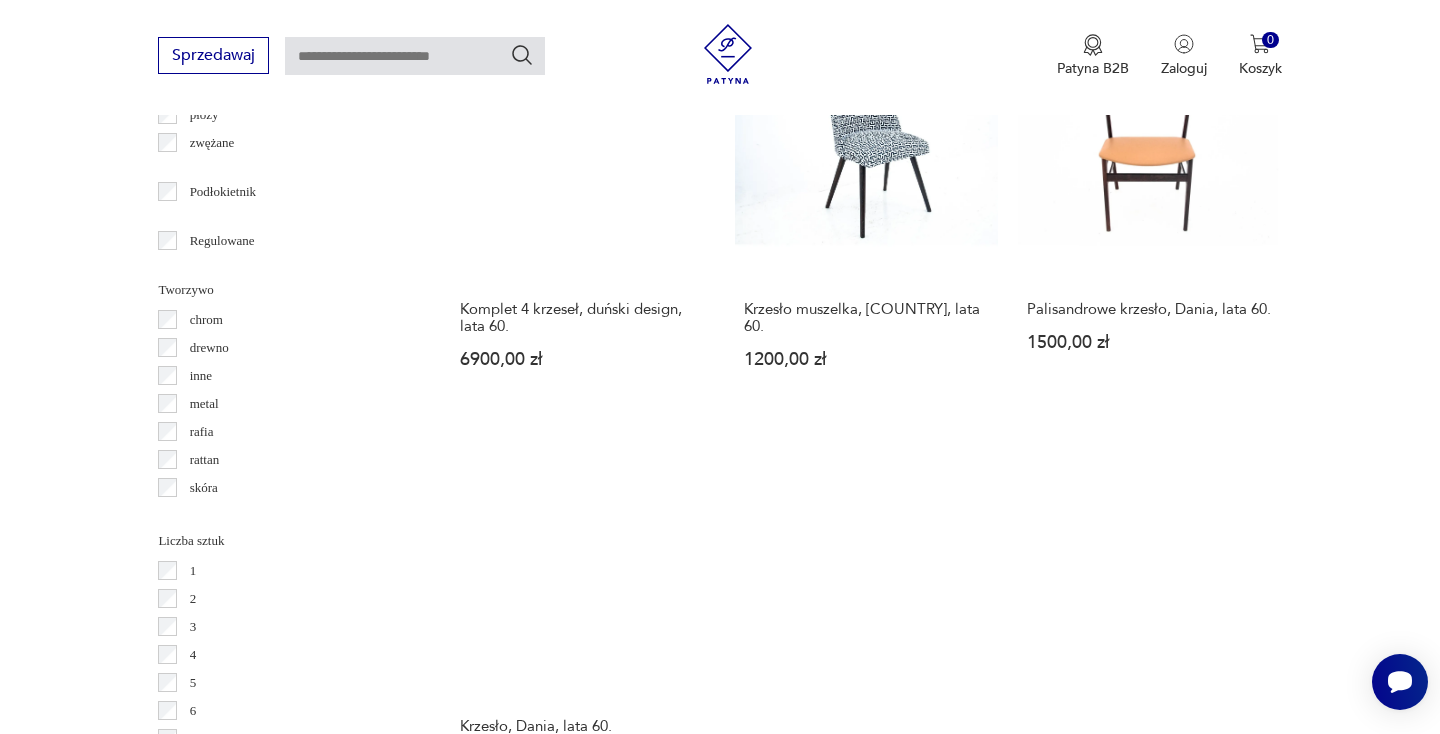 scroll, scrollTop: 2685, scrollLeft: 0, axis: vertical 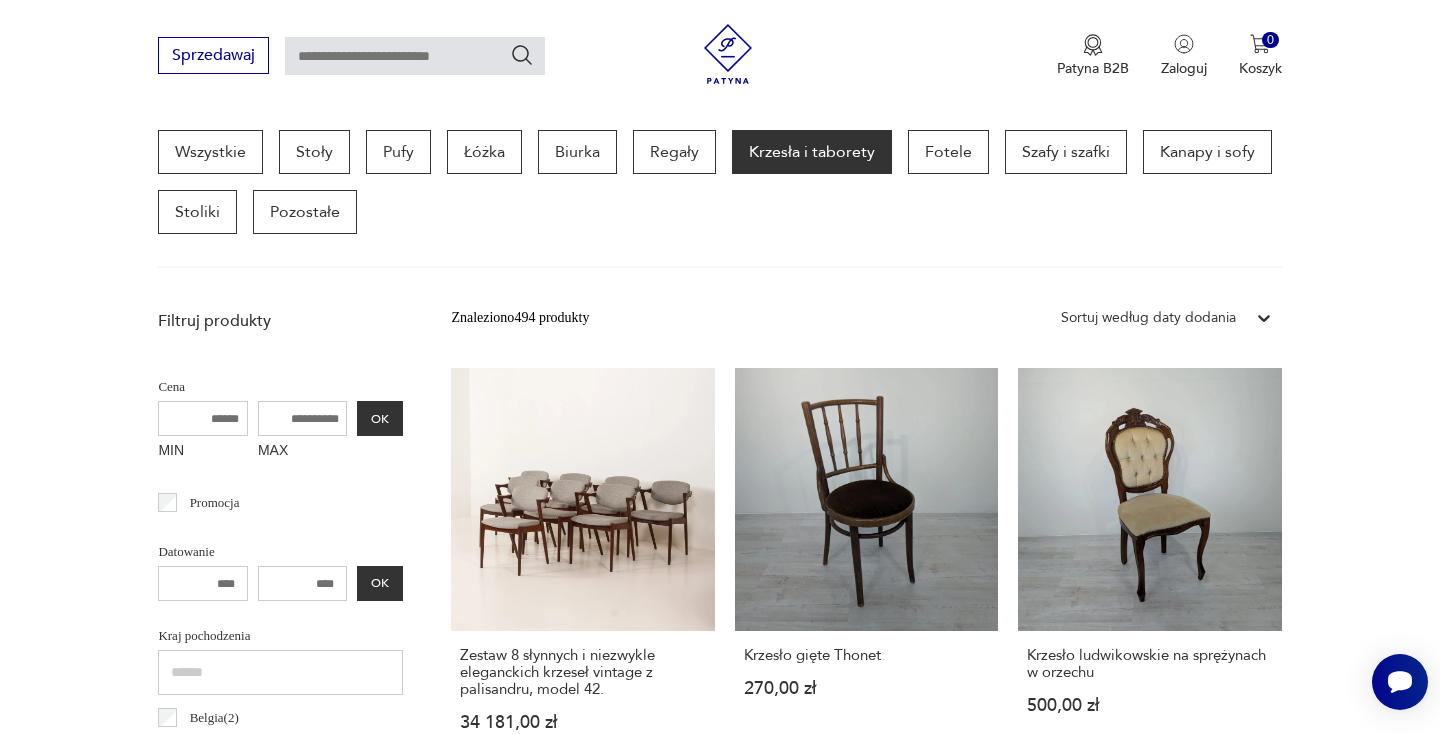click on "MIN" at bounding box center [203, 418] 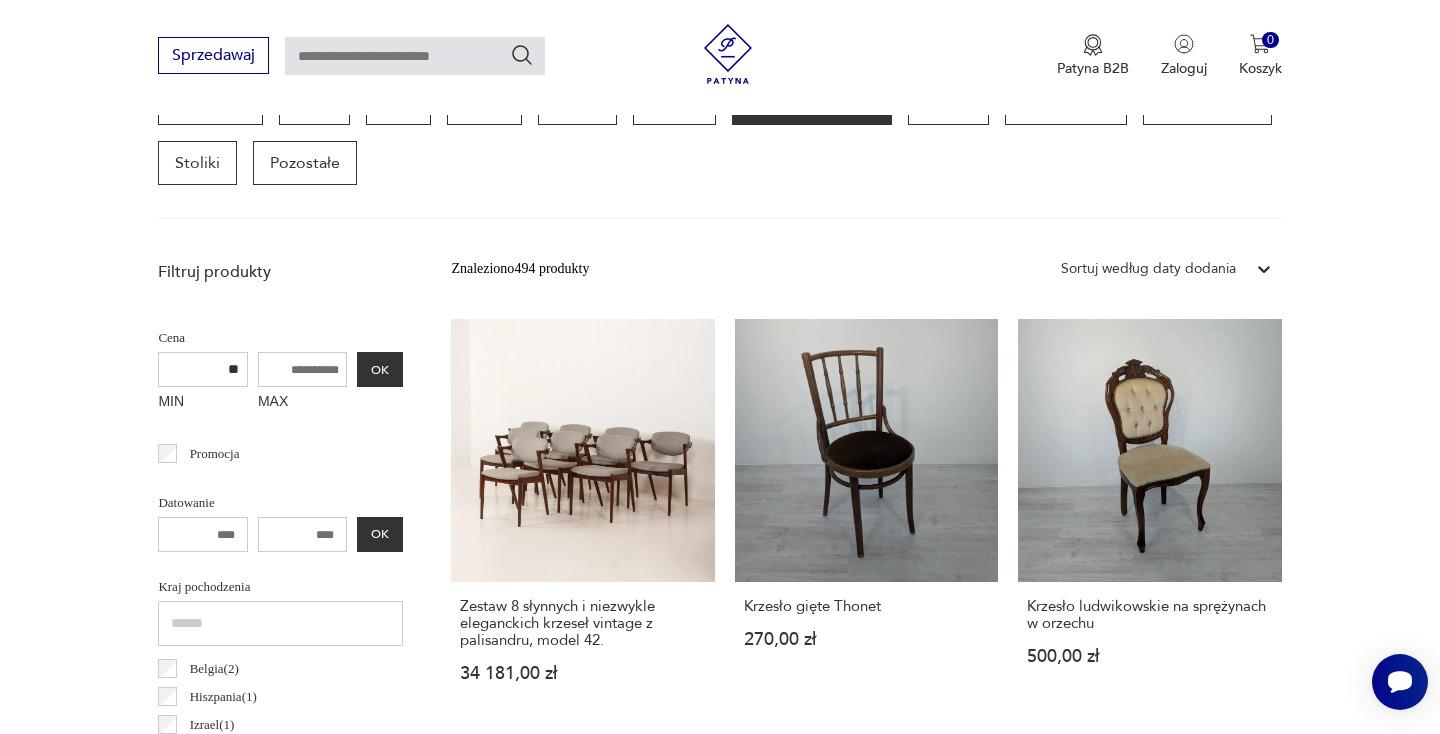 type on "**" 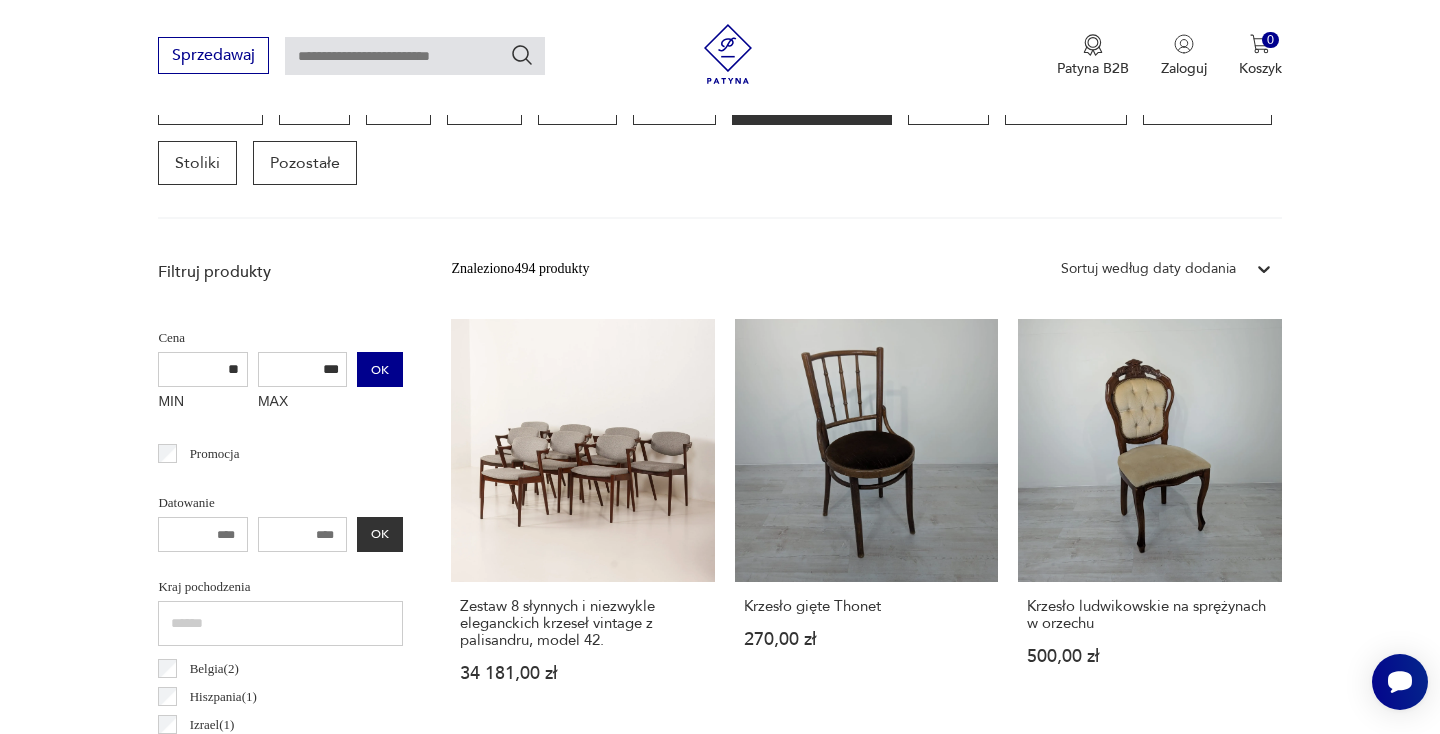 type on "***" 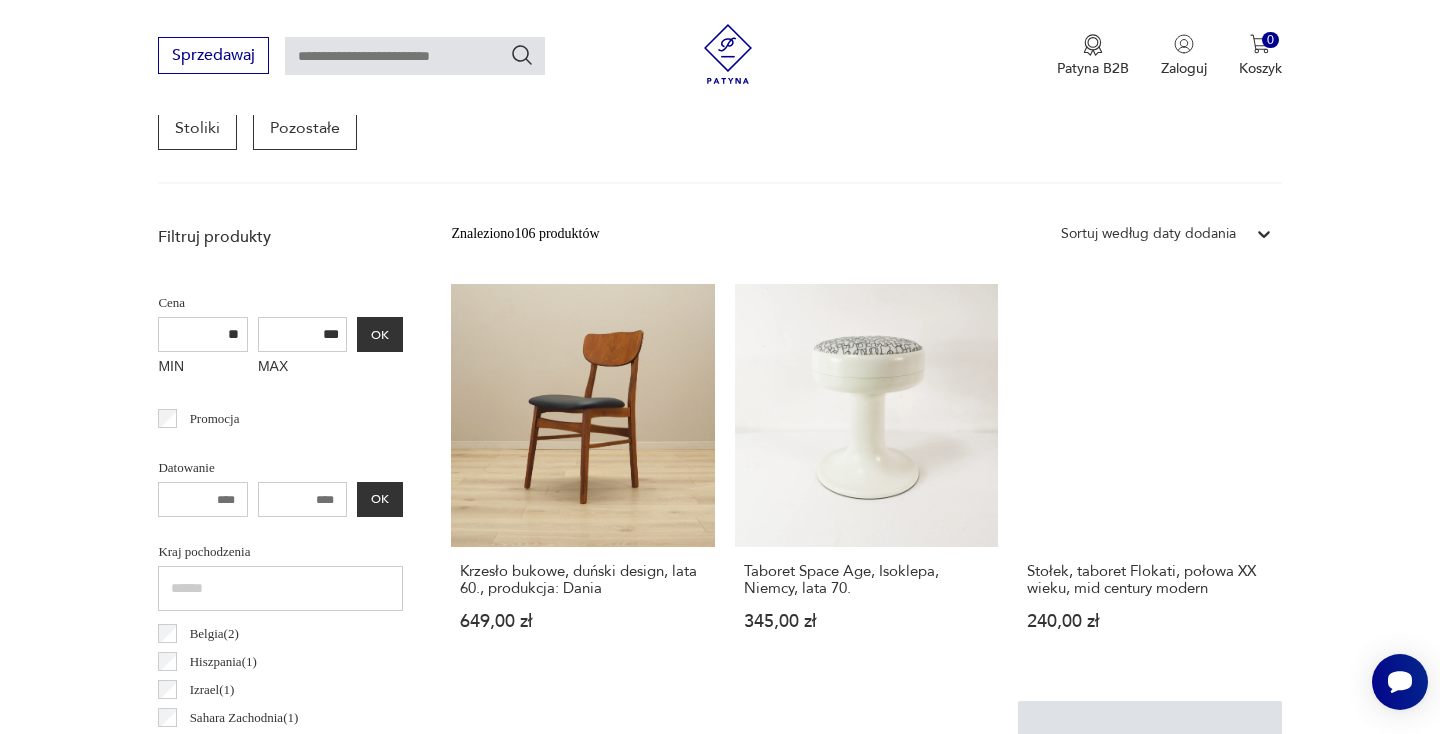scroll, scrollTop: 631, scrollLeft: 0, axis: vertical 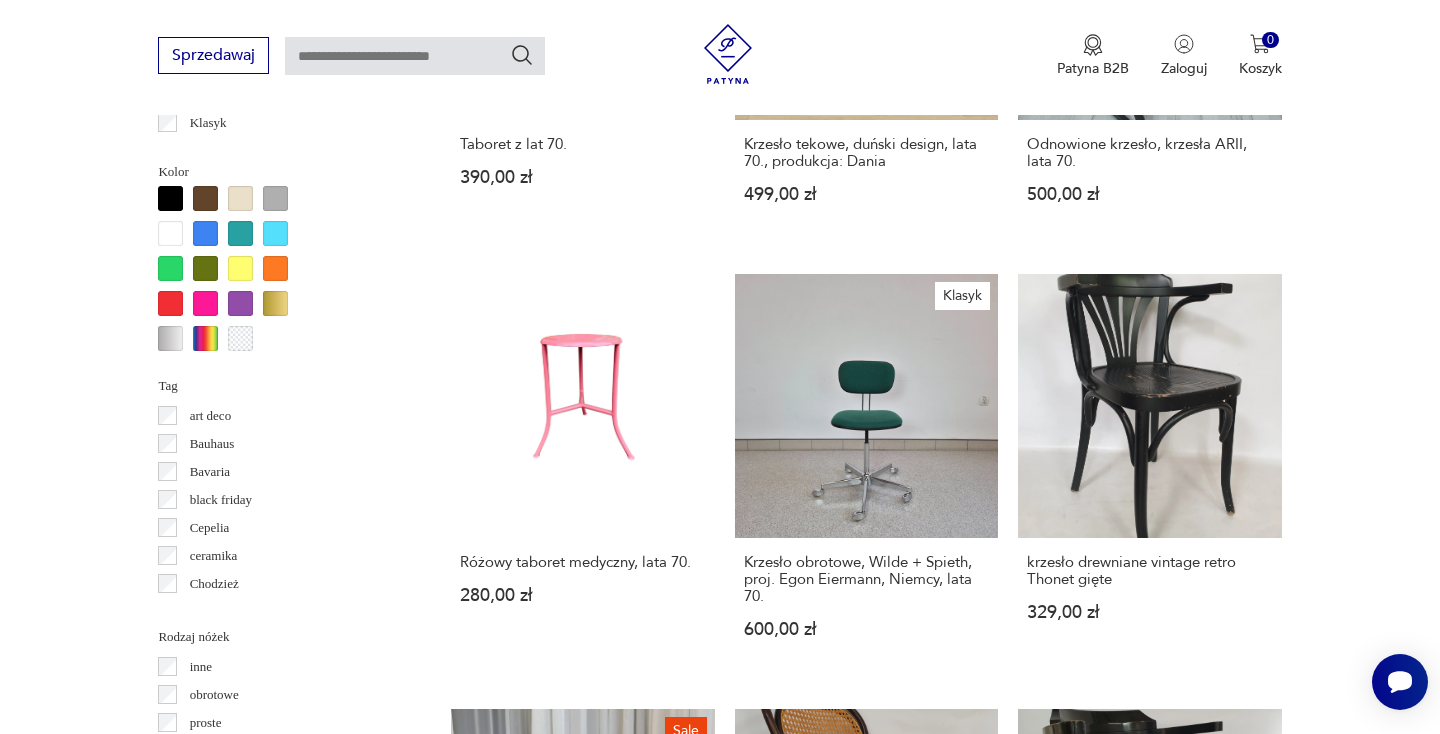 click on "2" at bounding box center (942, 1622) 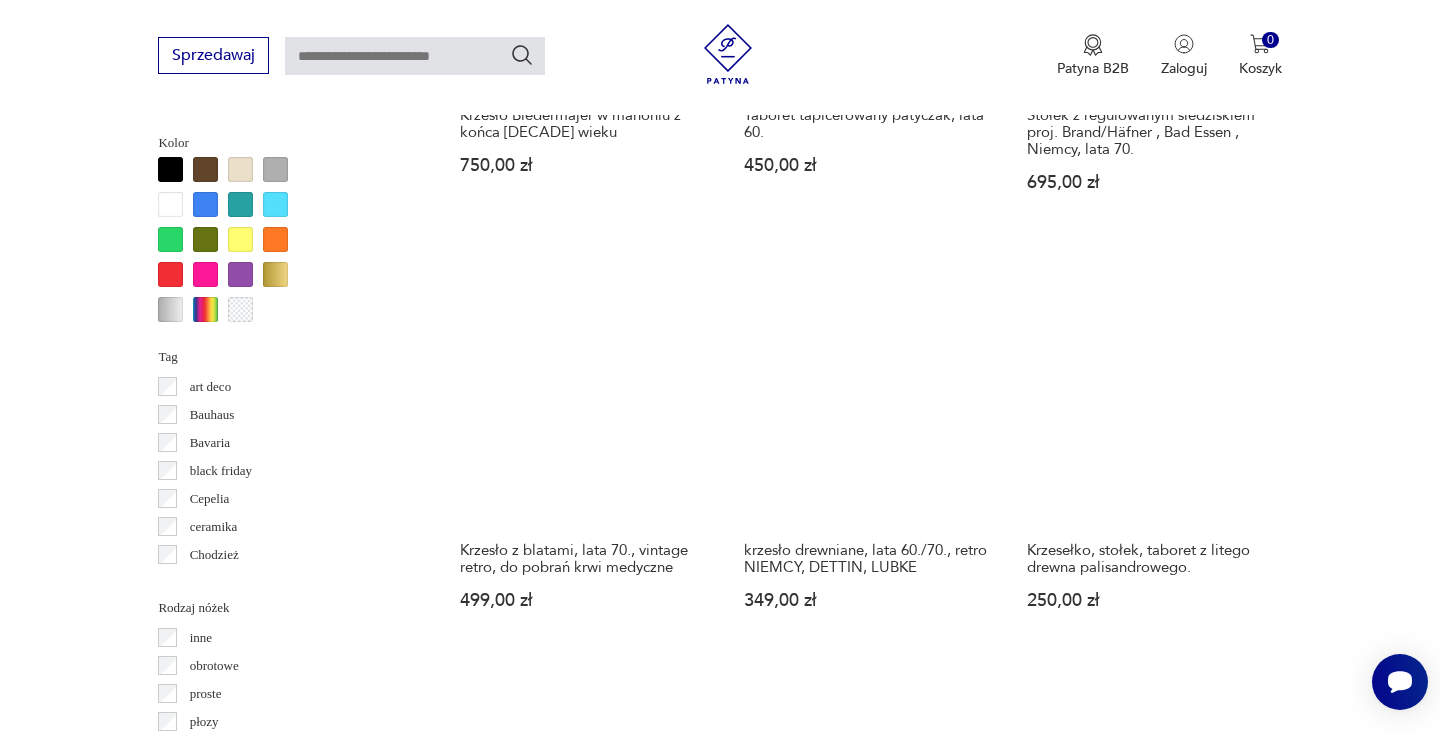 scroll, scrollTop: 1928, scrollLeft: 0, axis: vertical 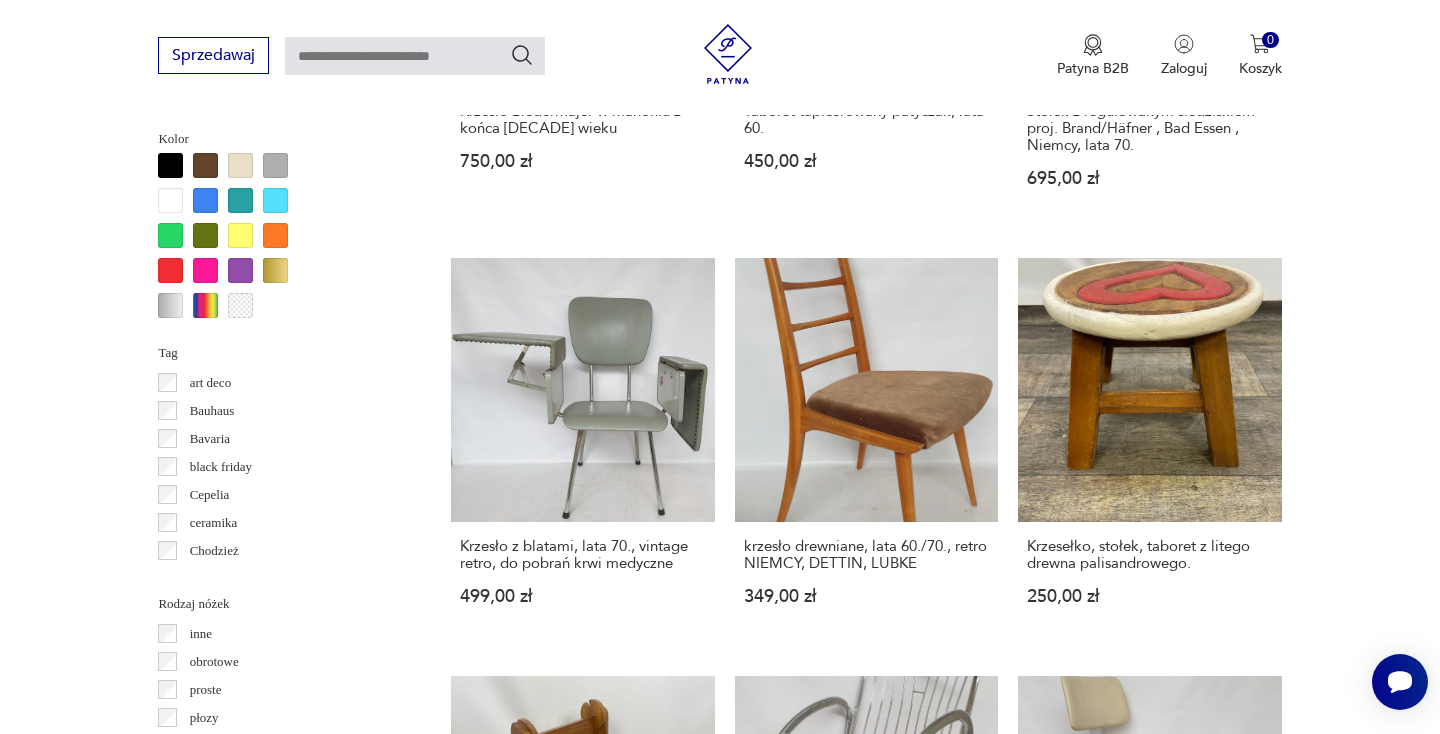 click on "3" at bounding box center (988, 1583) 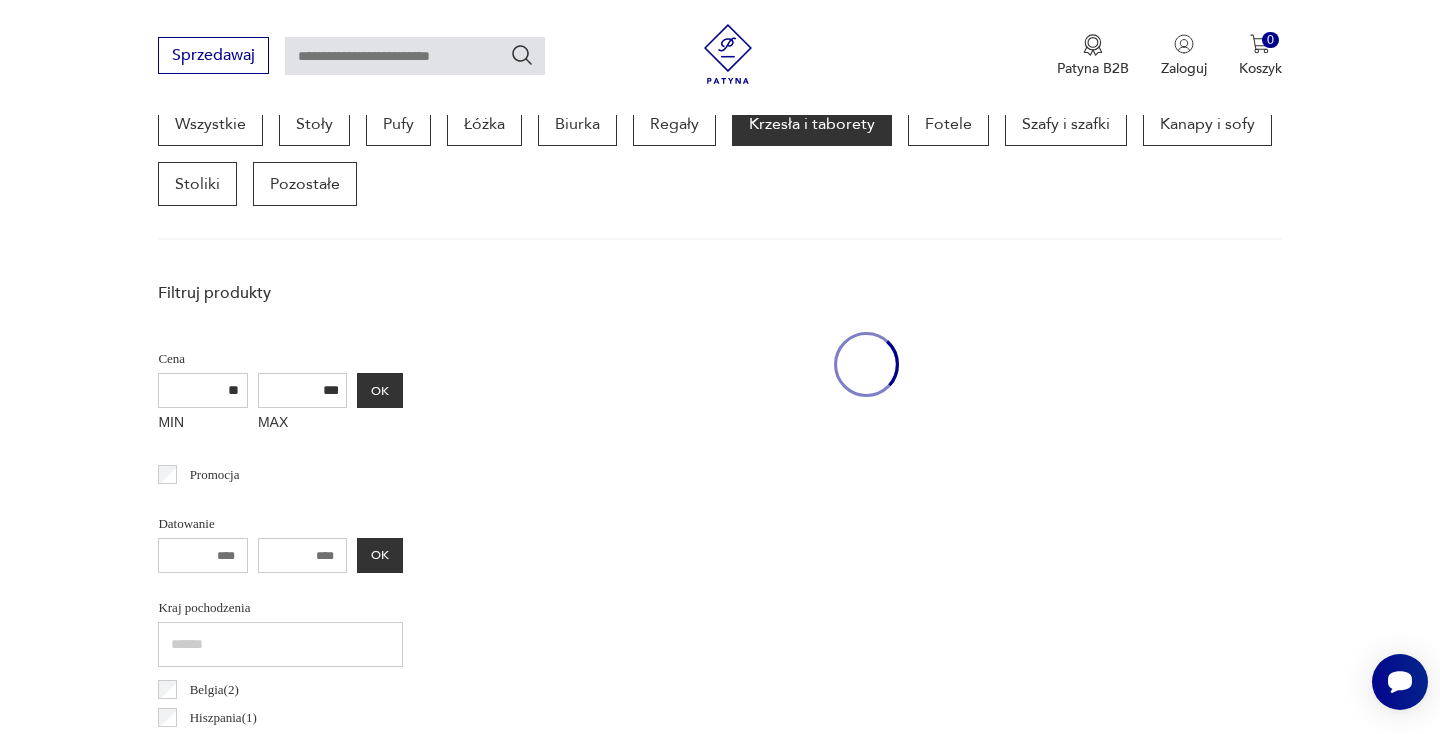 scroll, scrollTop: 532, scrollLeft: 0, axis: vertical 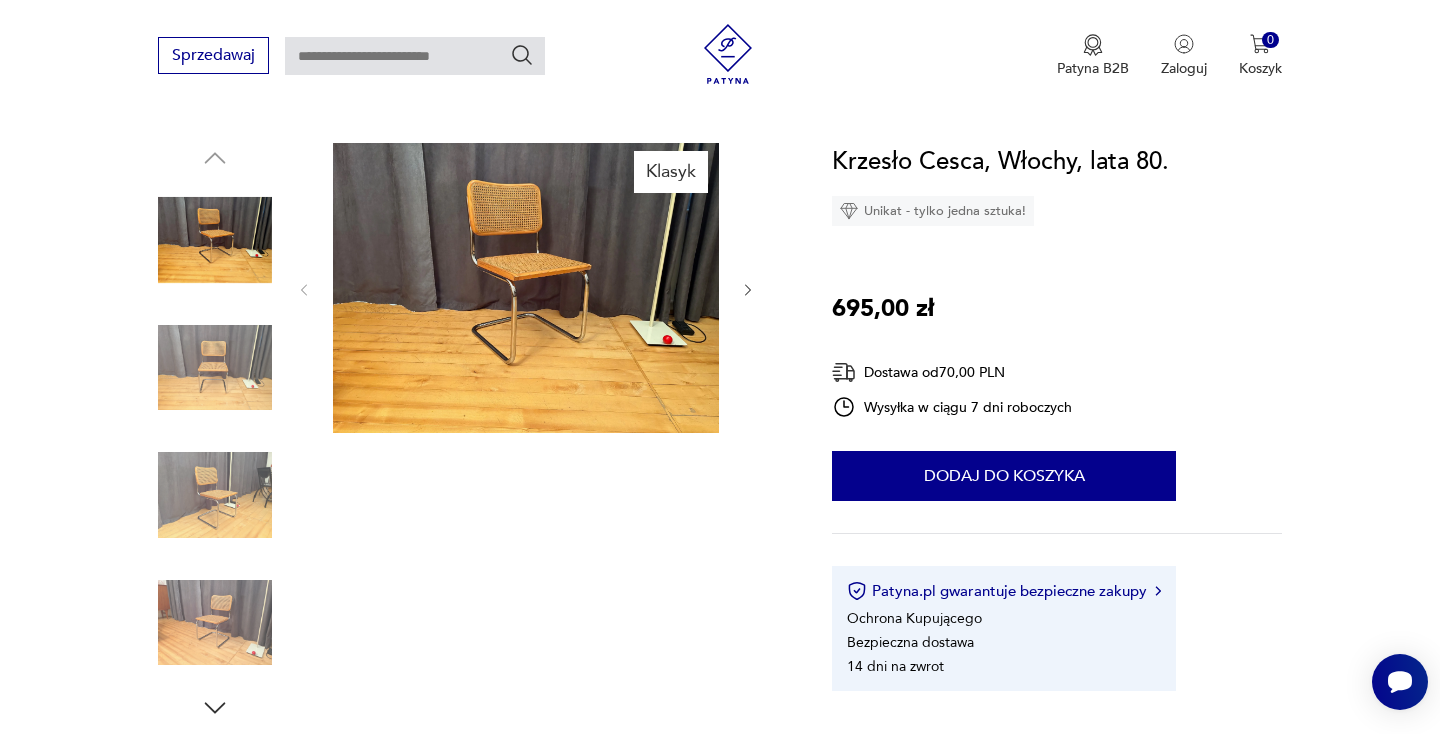 click 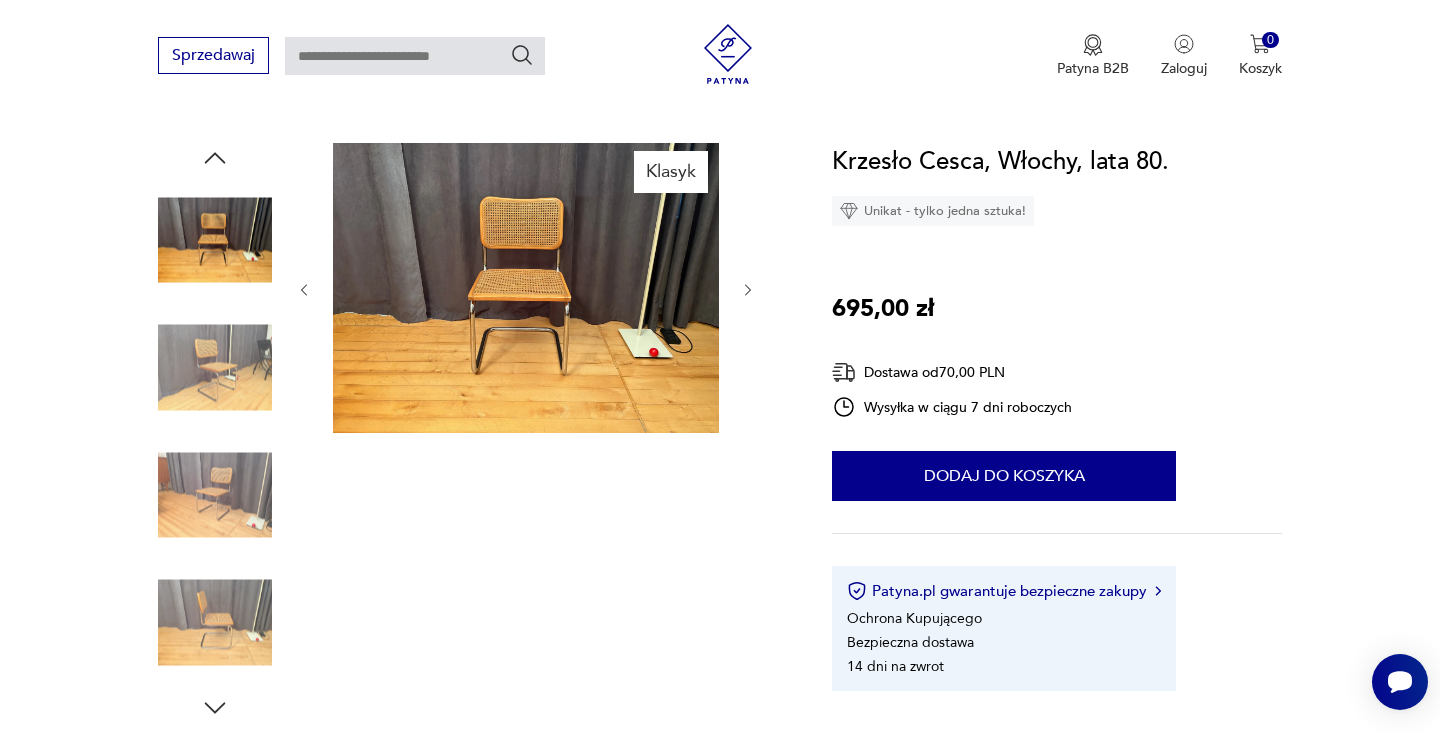 click 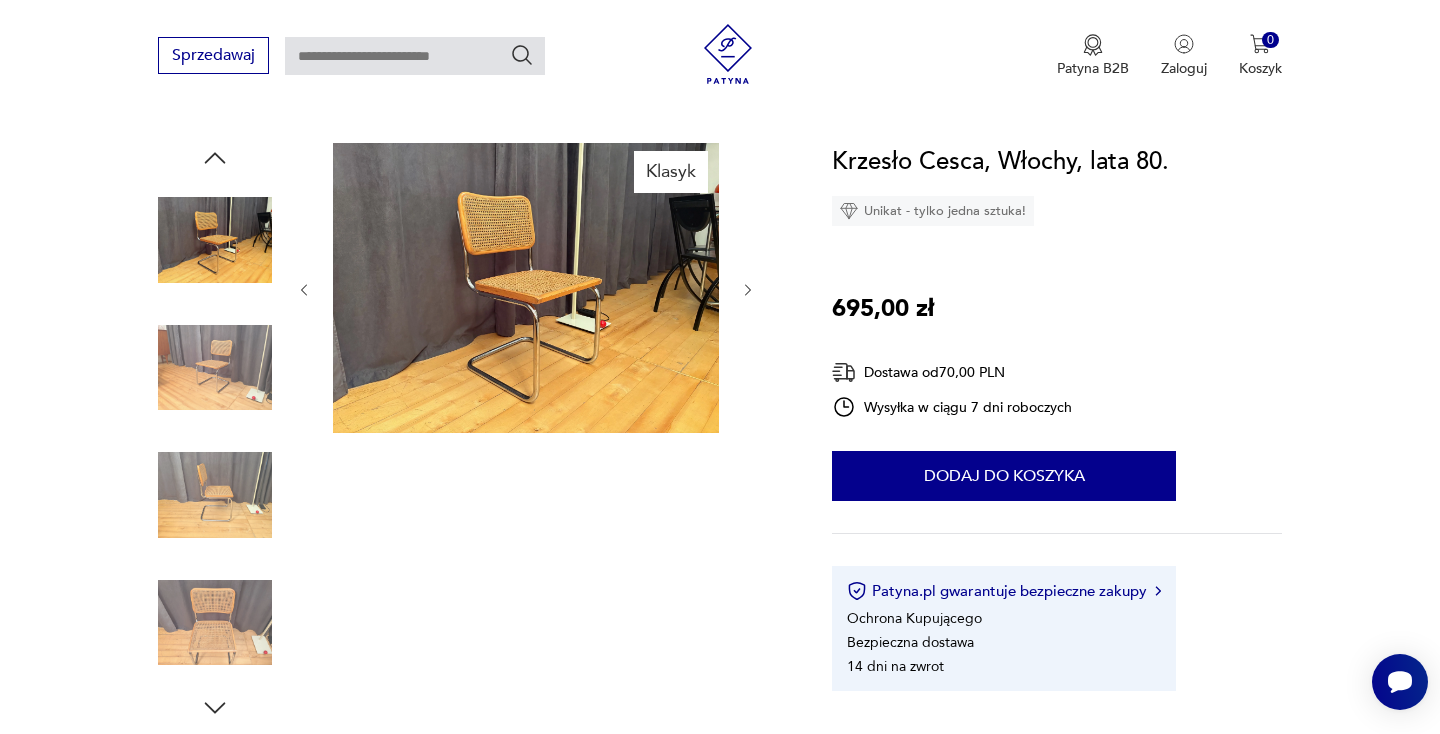 click 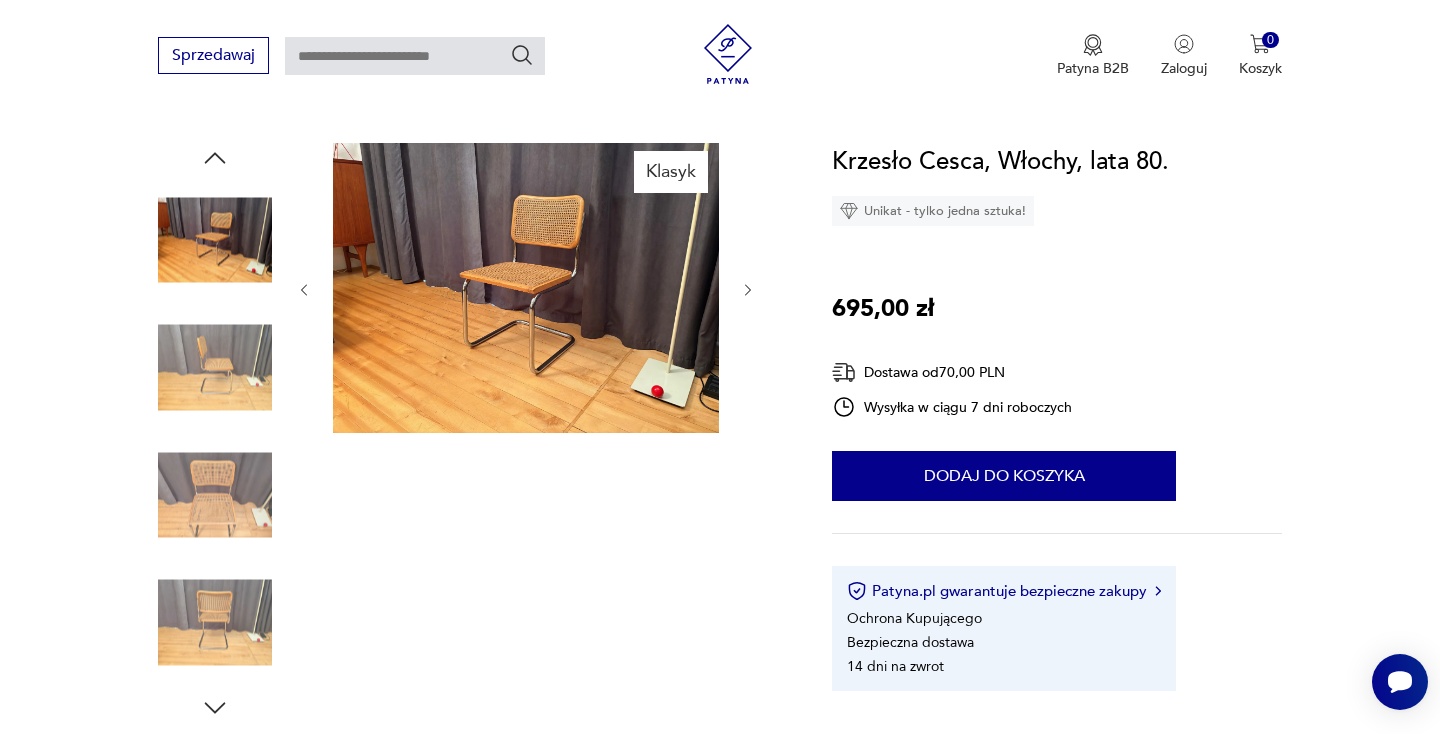 click 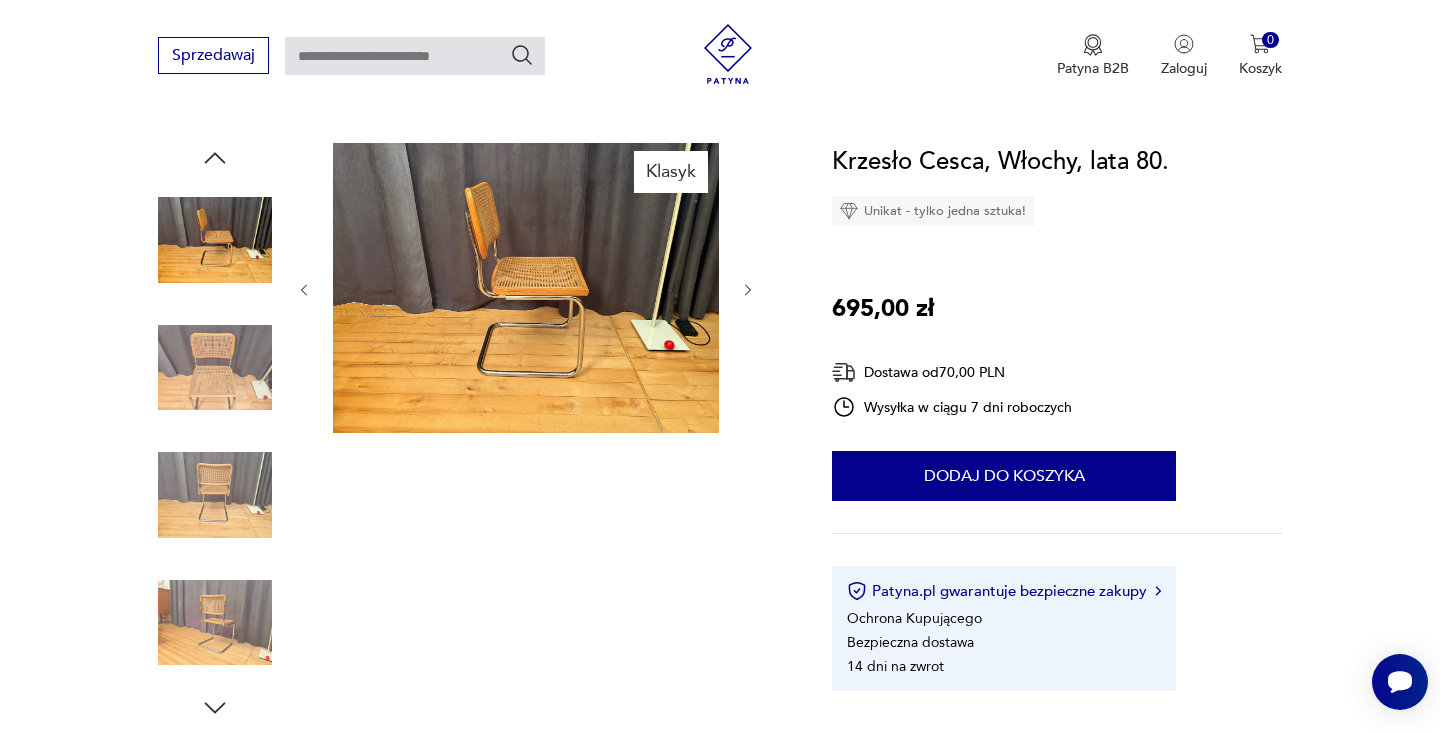 click 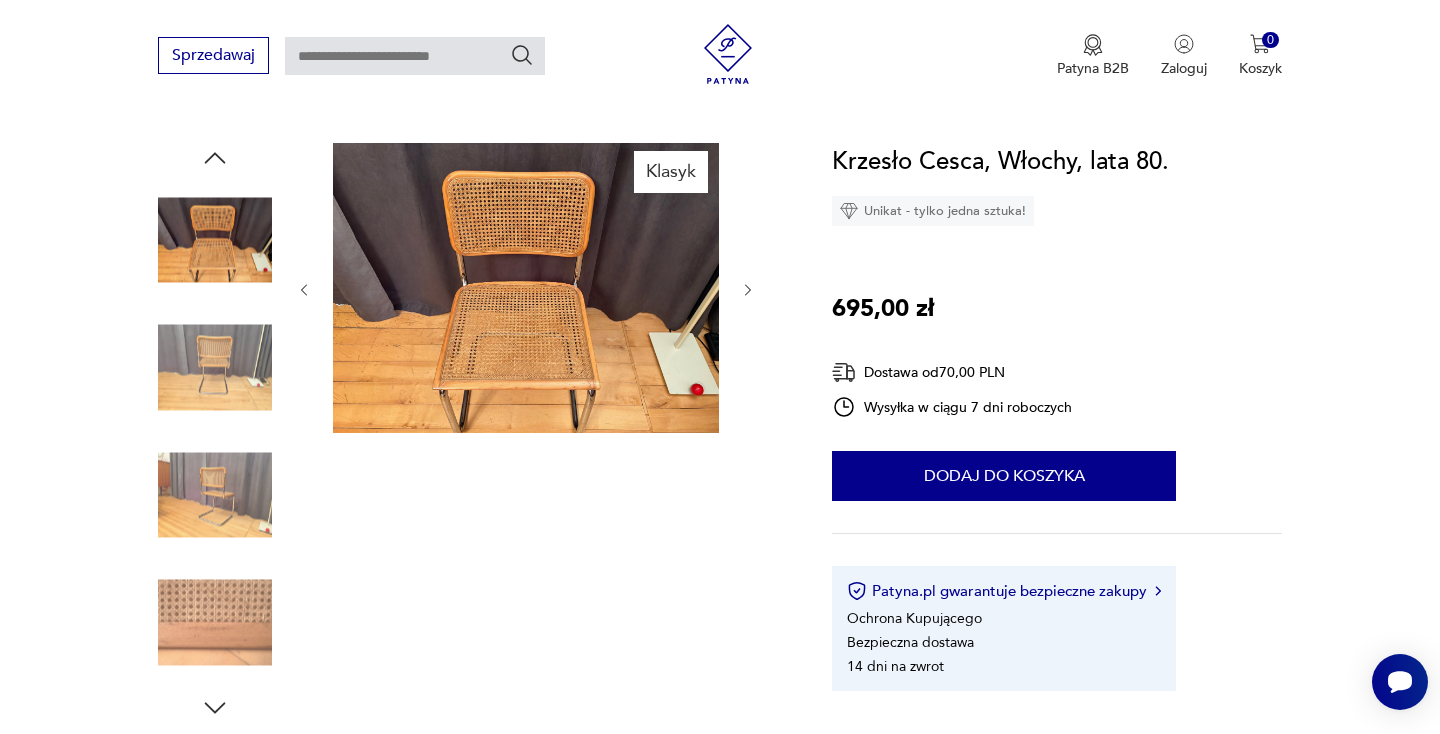 click 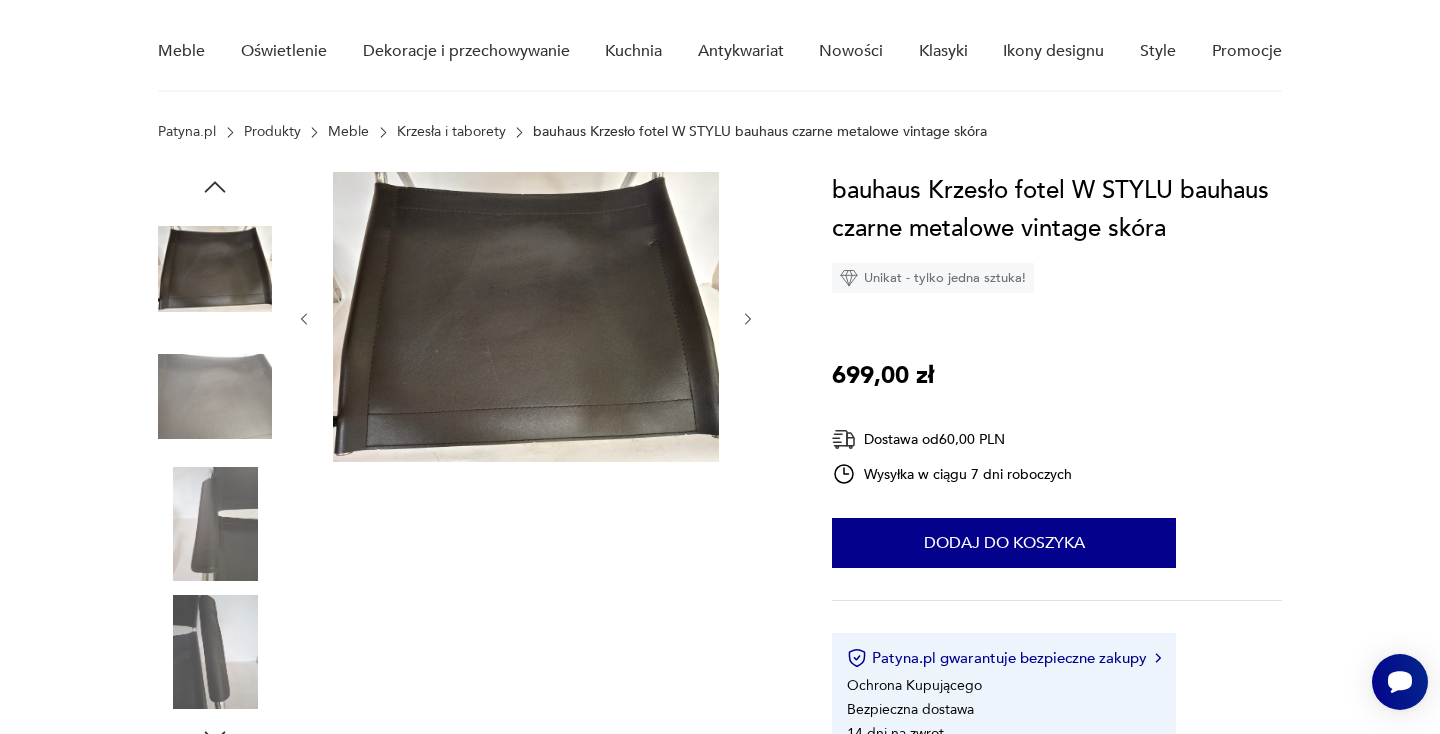 scroll, scrollTop: 158, scrollLeft: 0, axis: vertical 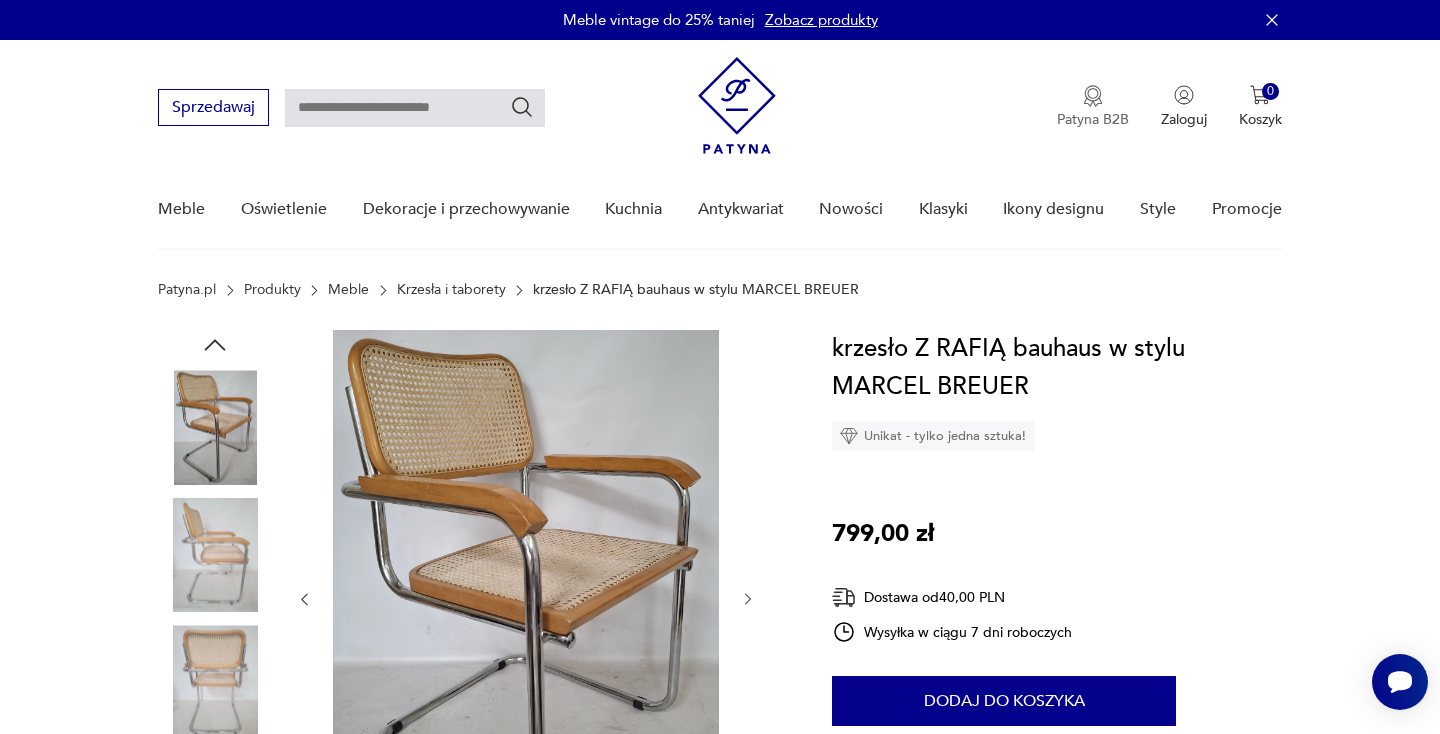 click on "Patyna B2B" at bounding box center [1093, 119] 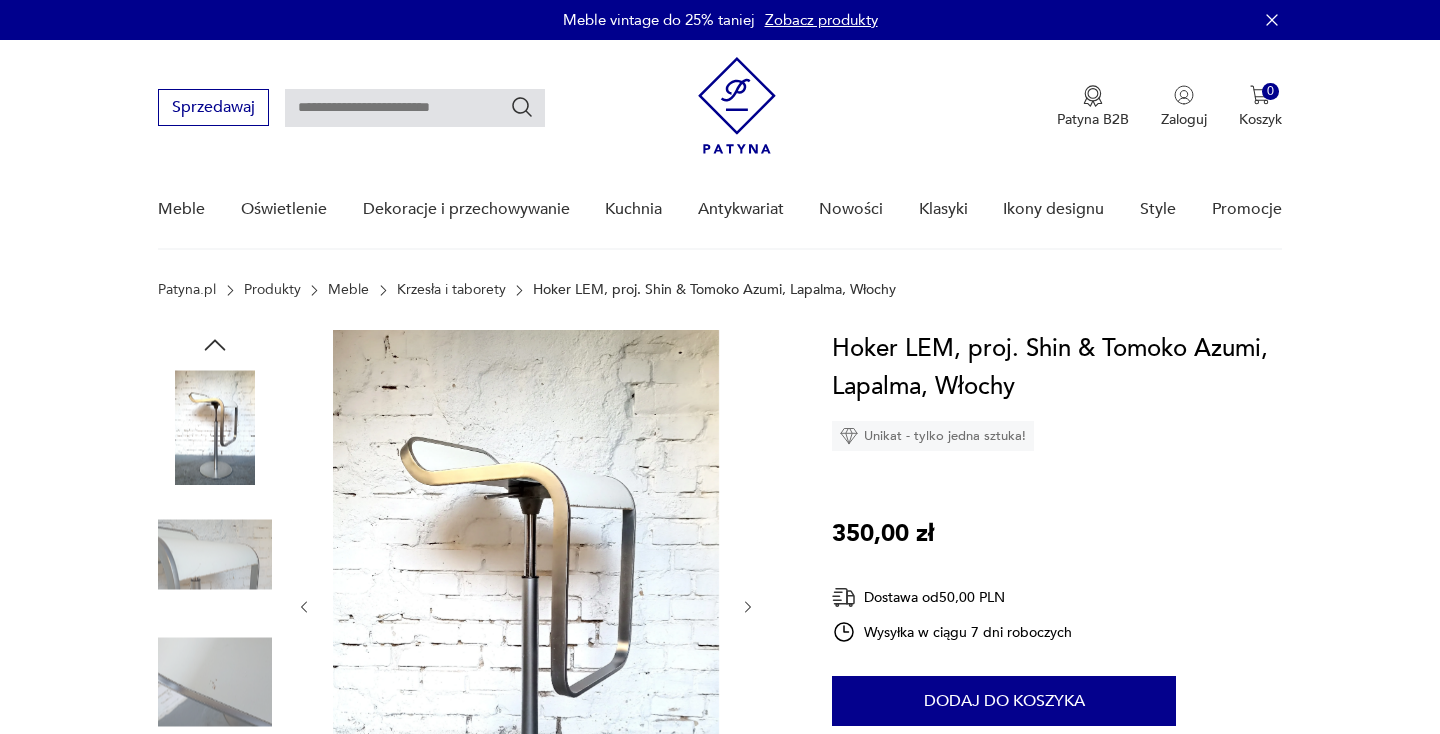 click 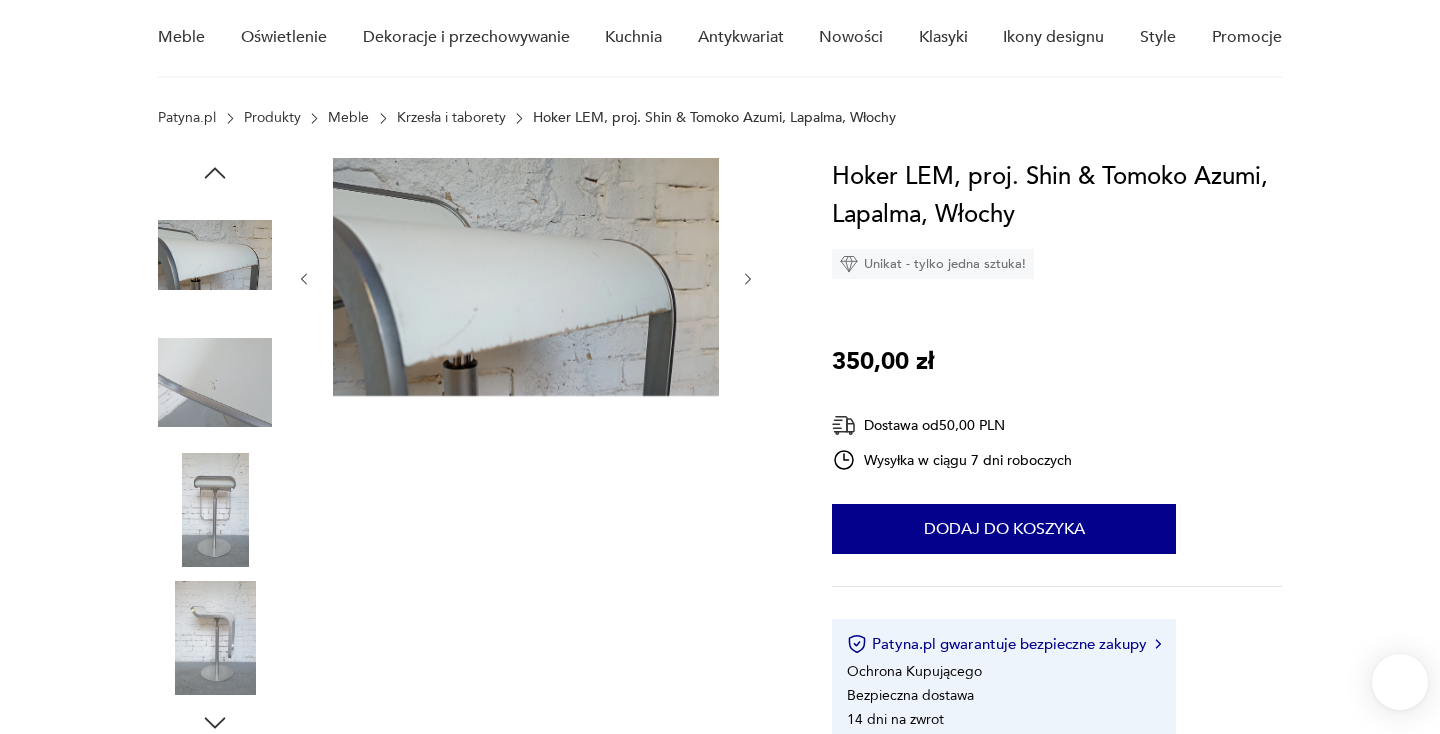 scroll, scrollTop: 172, scrollLeft: 0, axis: vertical 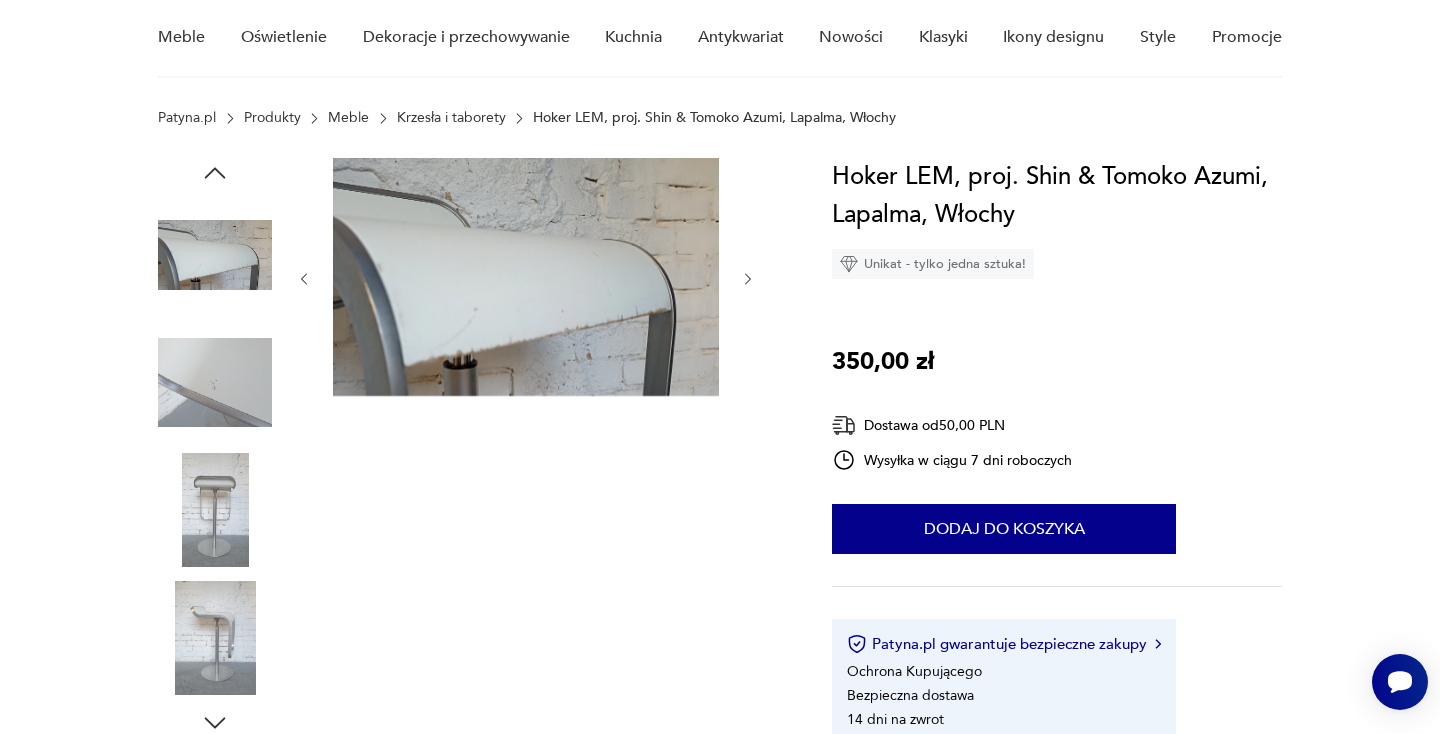 click 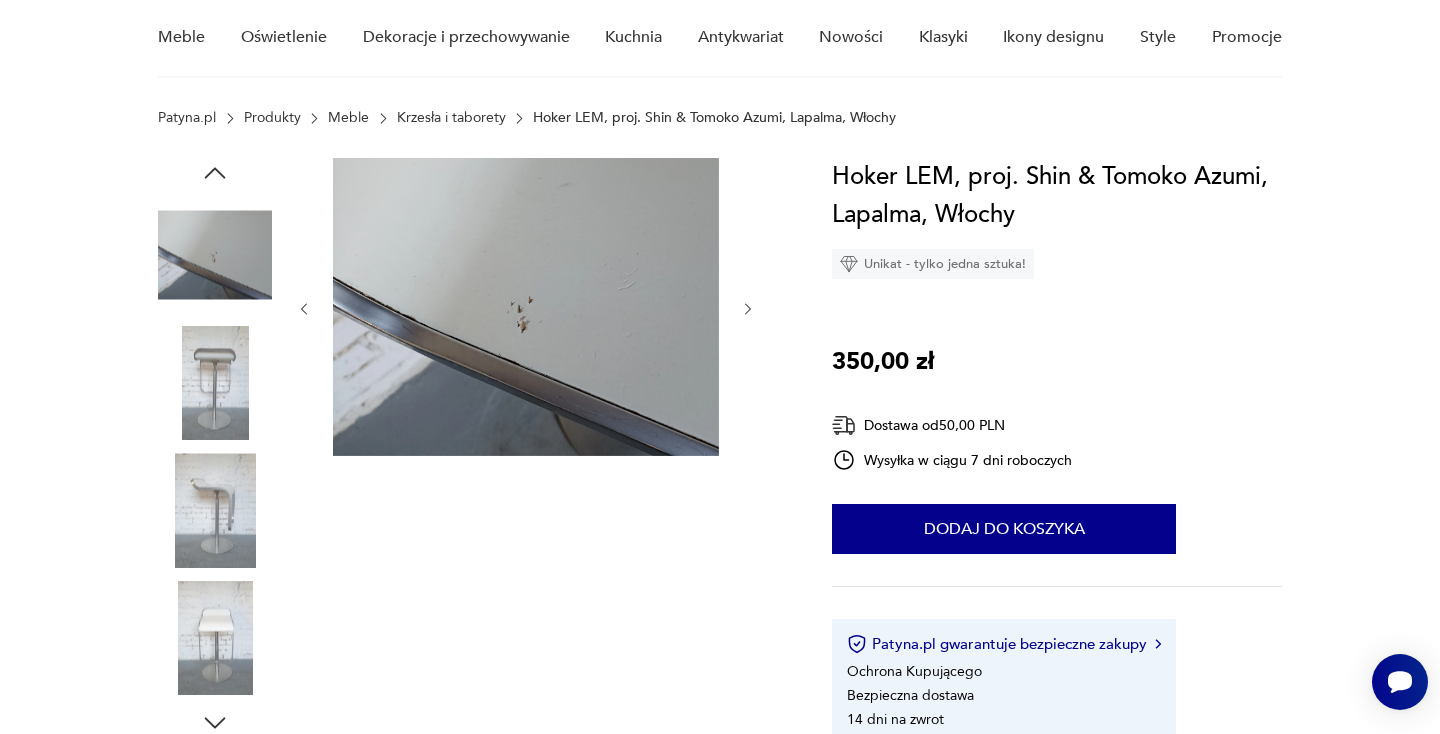 click at bounding box center [526, 309] 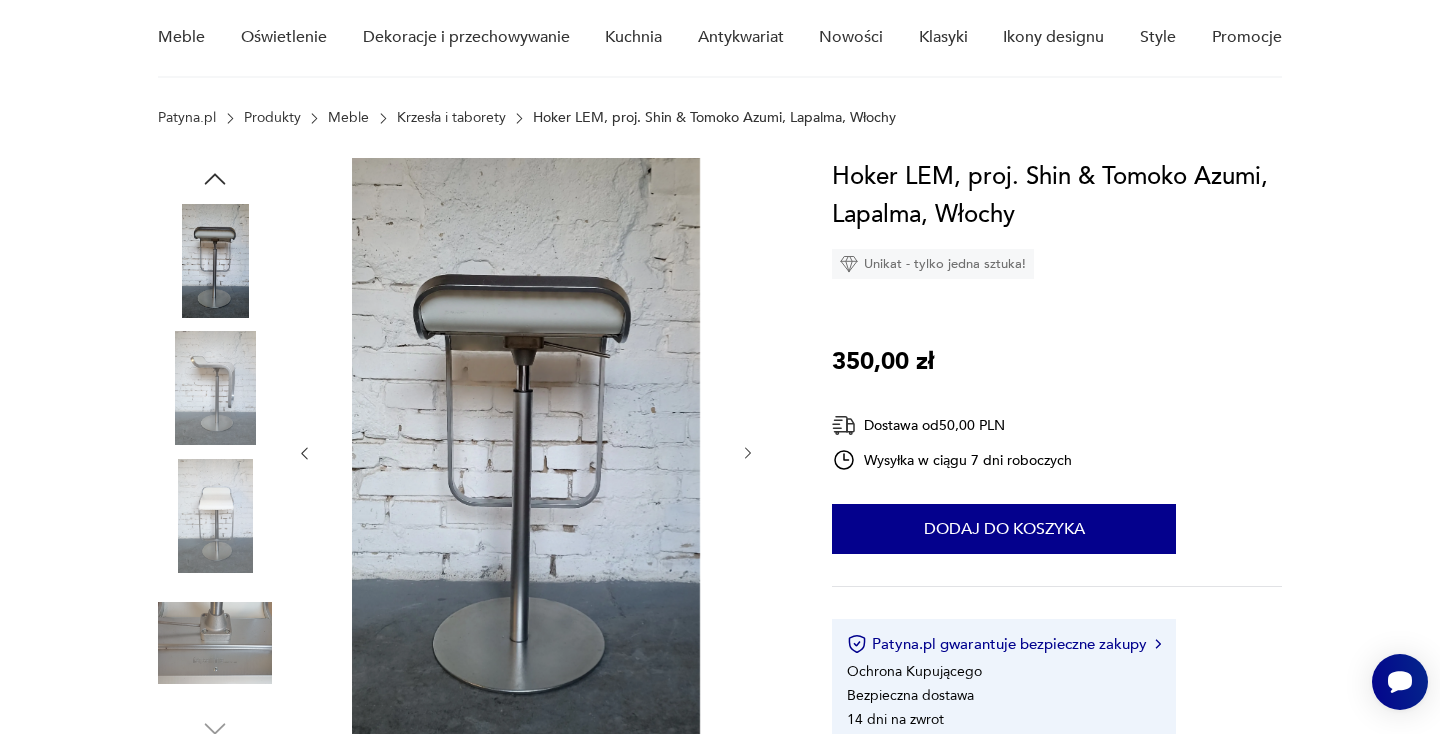 click 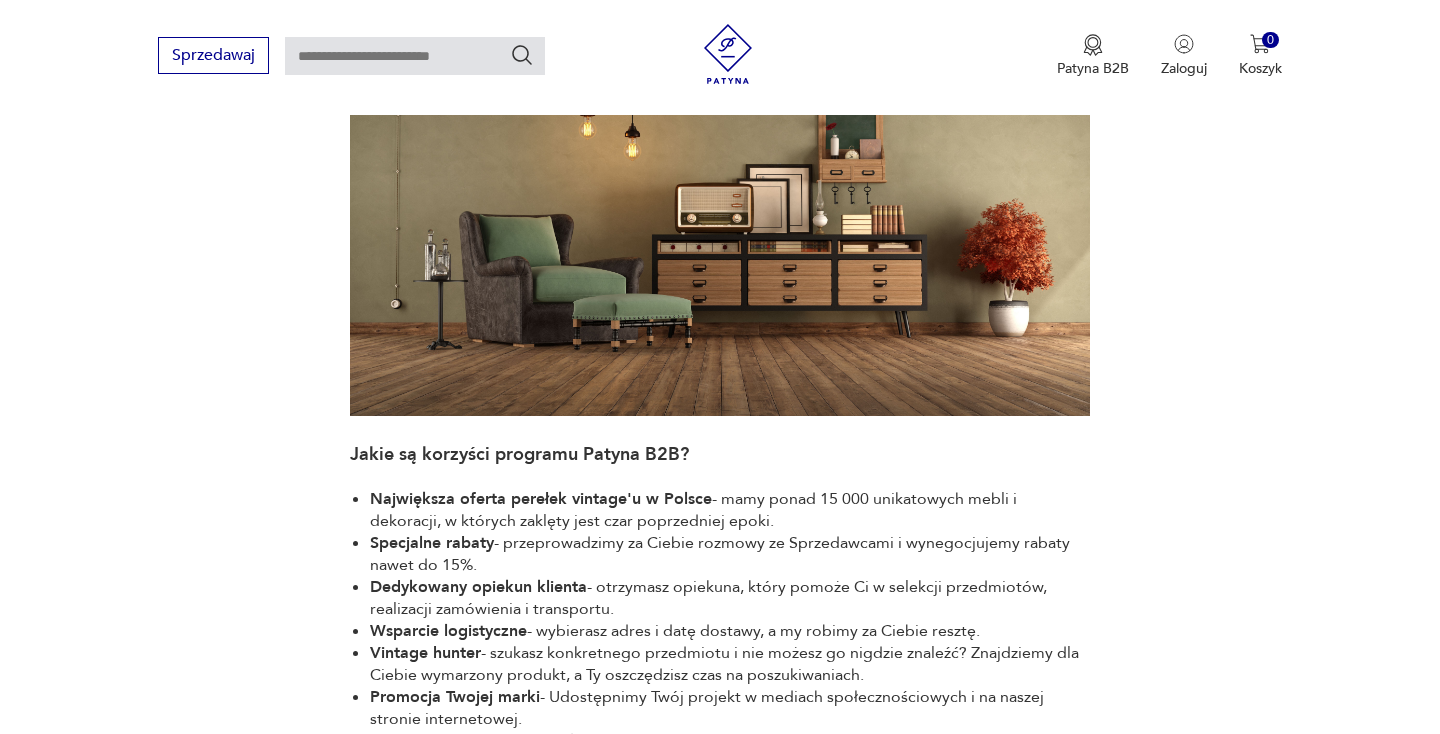 scroll, scrollTop: 656, scrollLeft: 0, axis: vertical 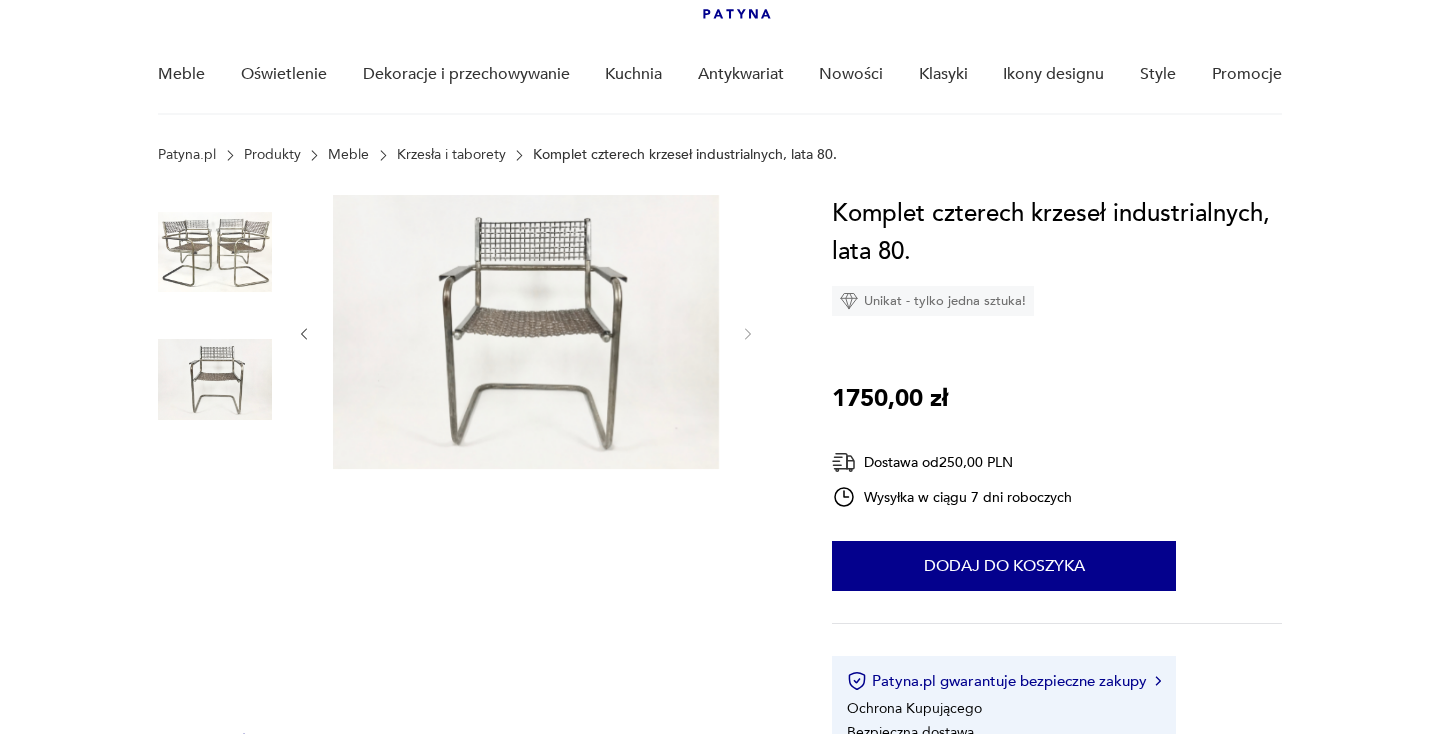 click at bounding box center [526, 332] 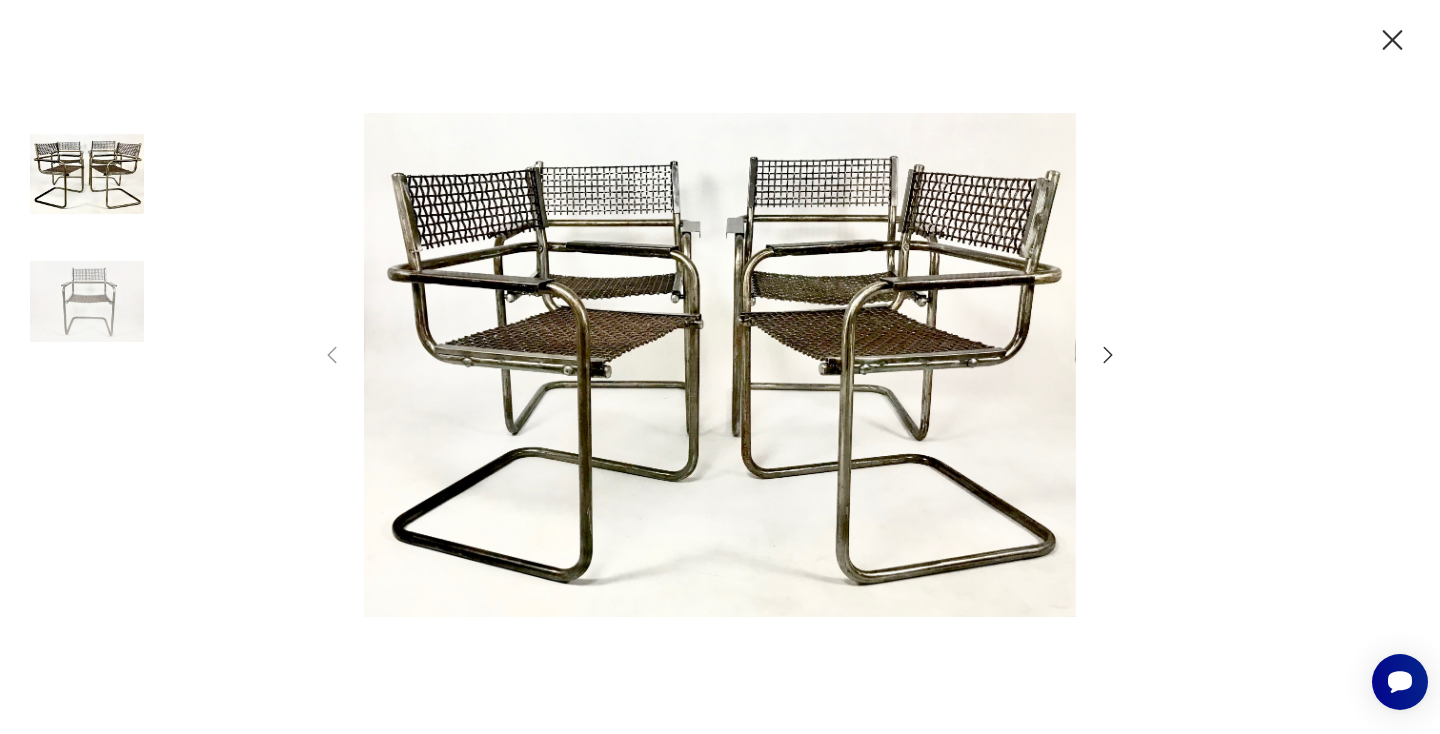 scroll, scrollTop: 0, scrollLeft: 0, axis: both 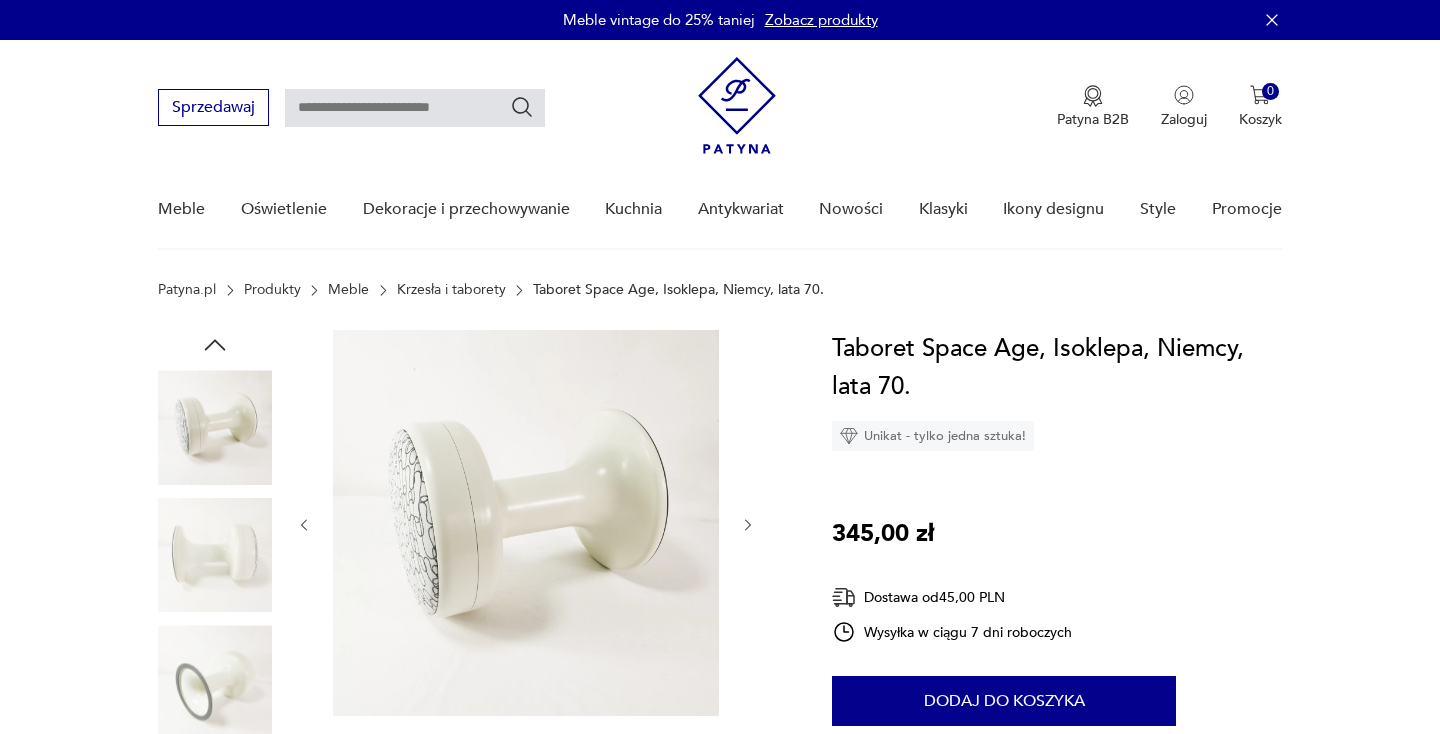 click 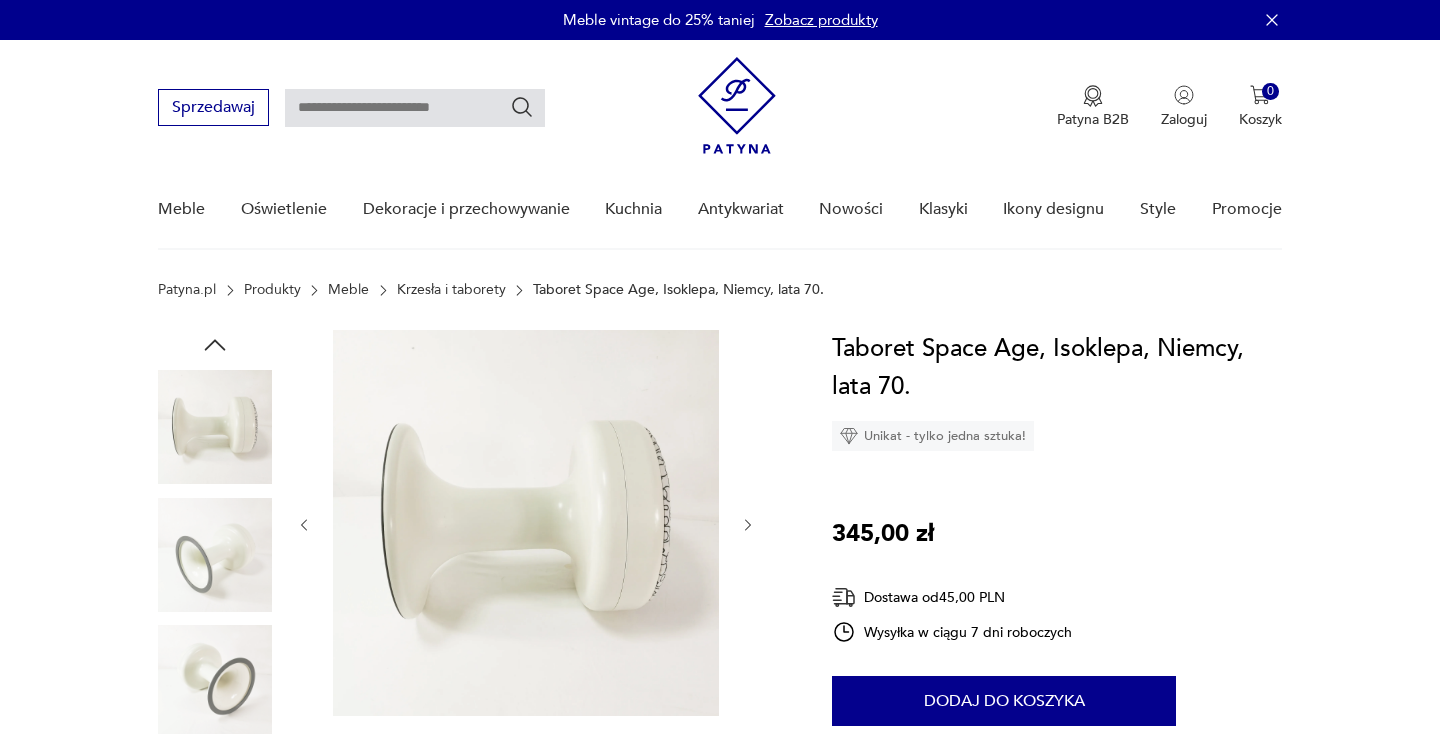 click 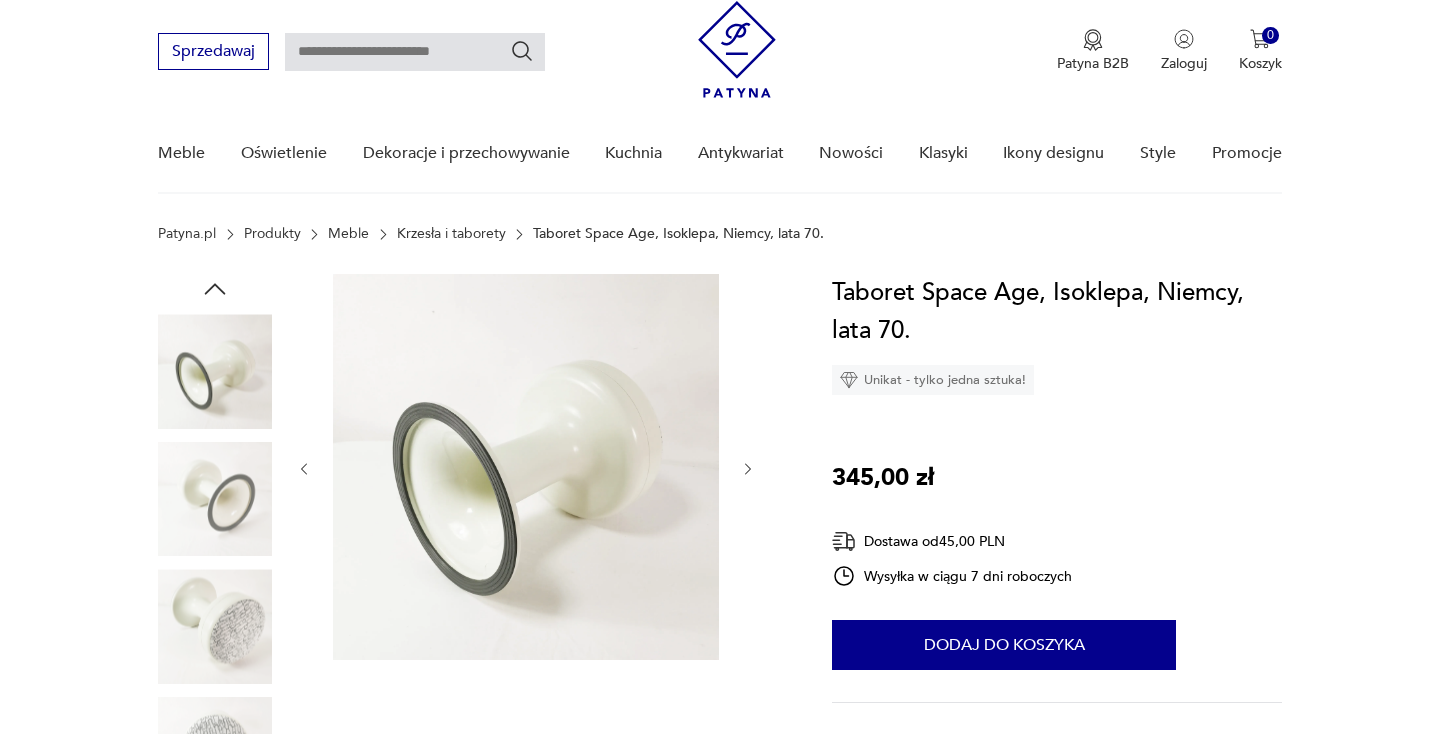 scroll, scrollTop: 56, scrollLeft: 0, axis: vertical 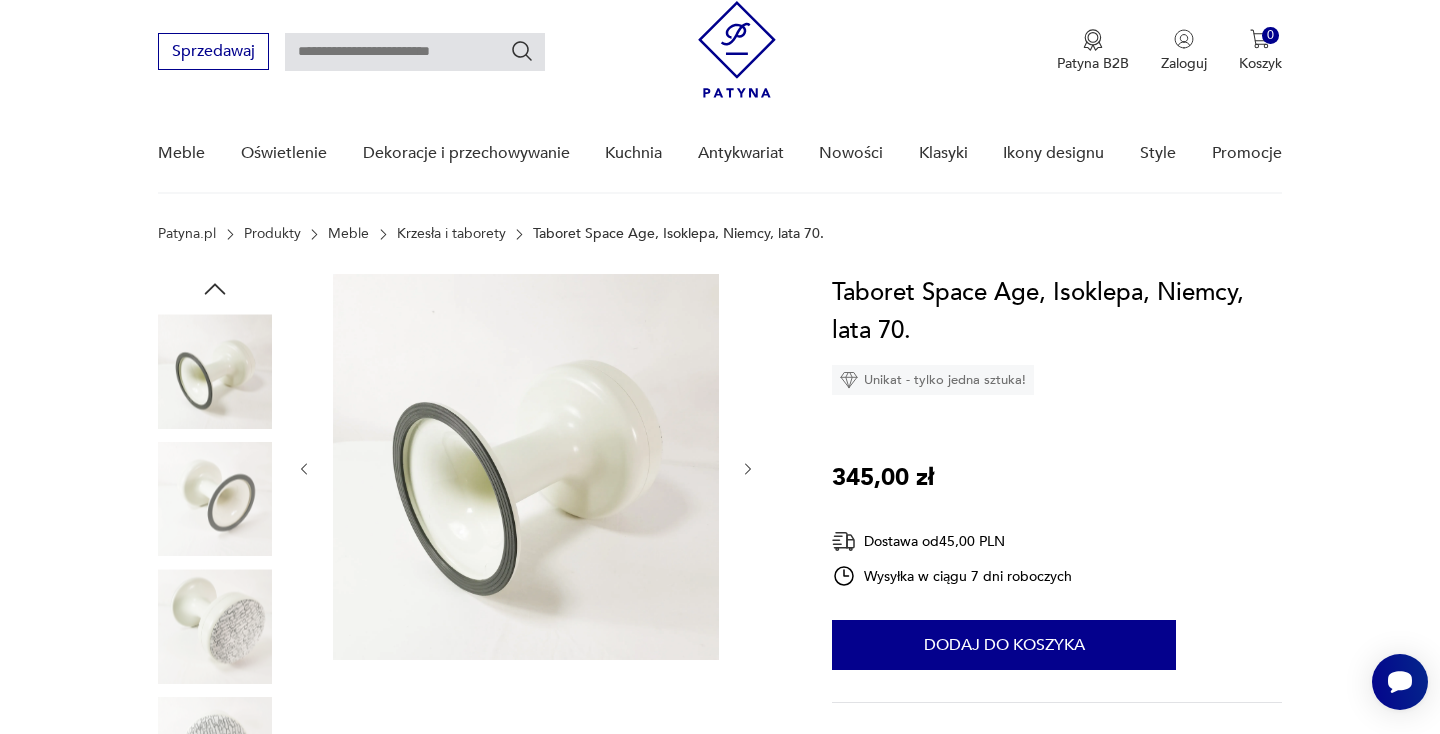 click 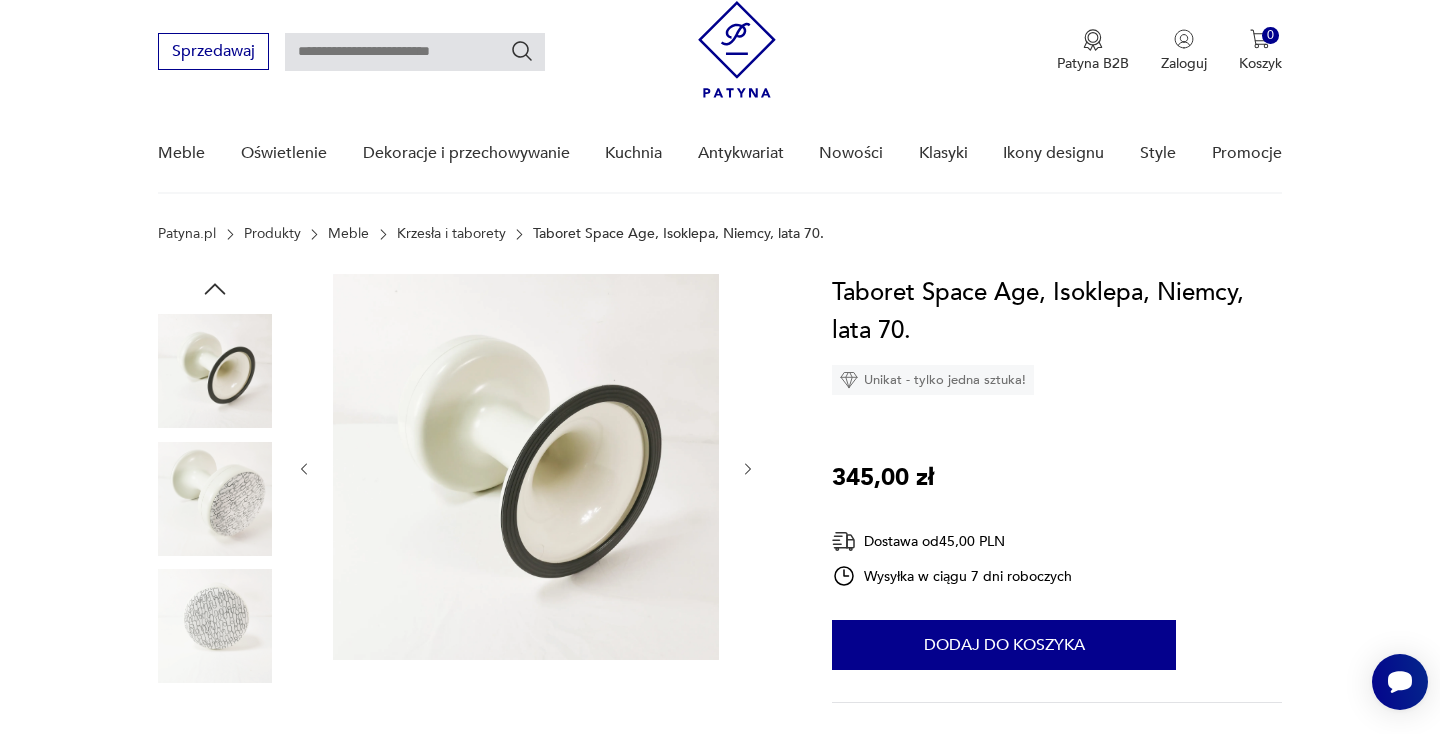 click 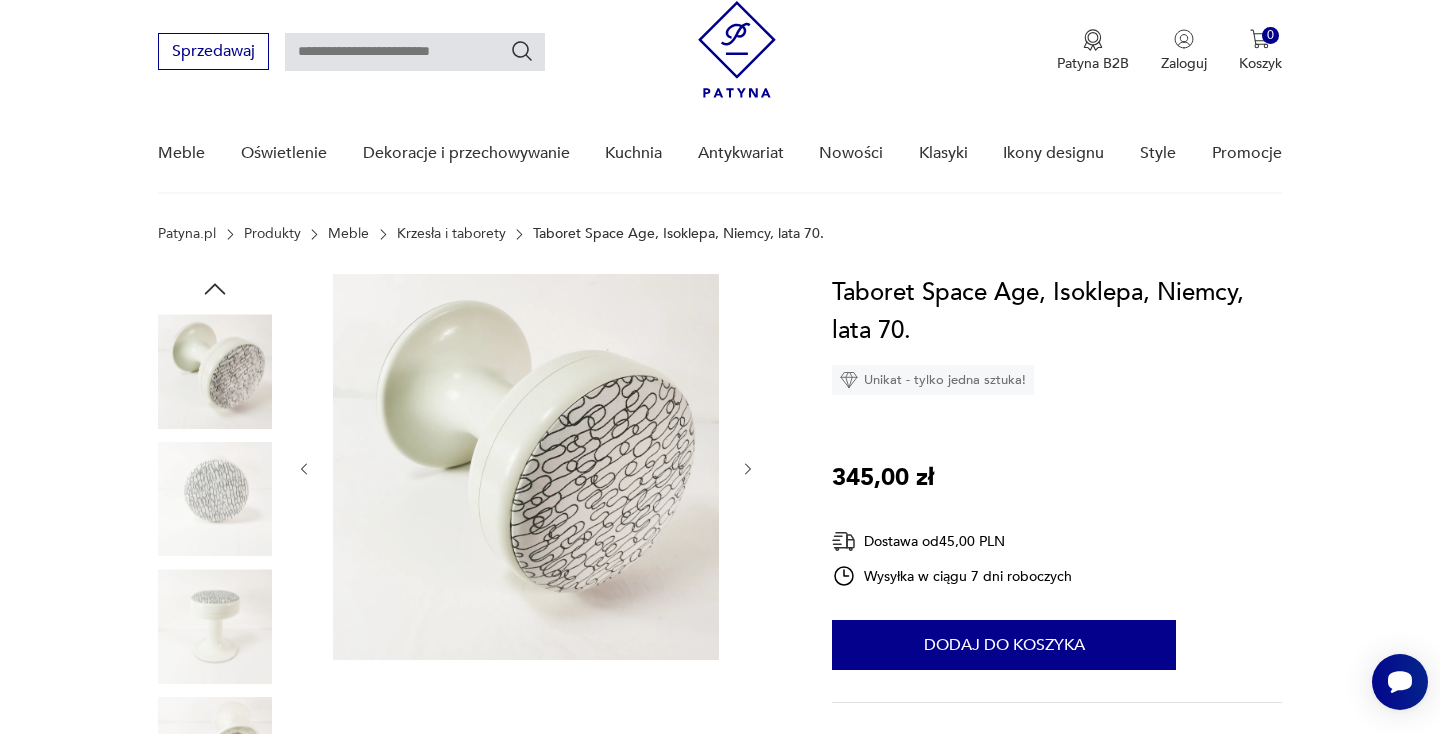click 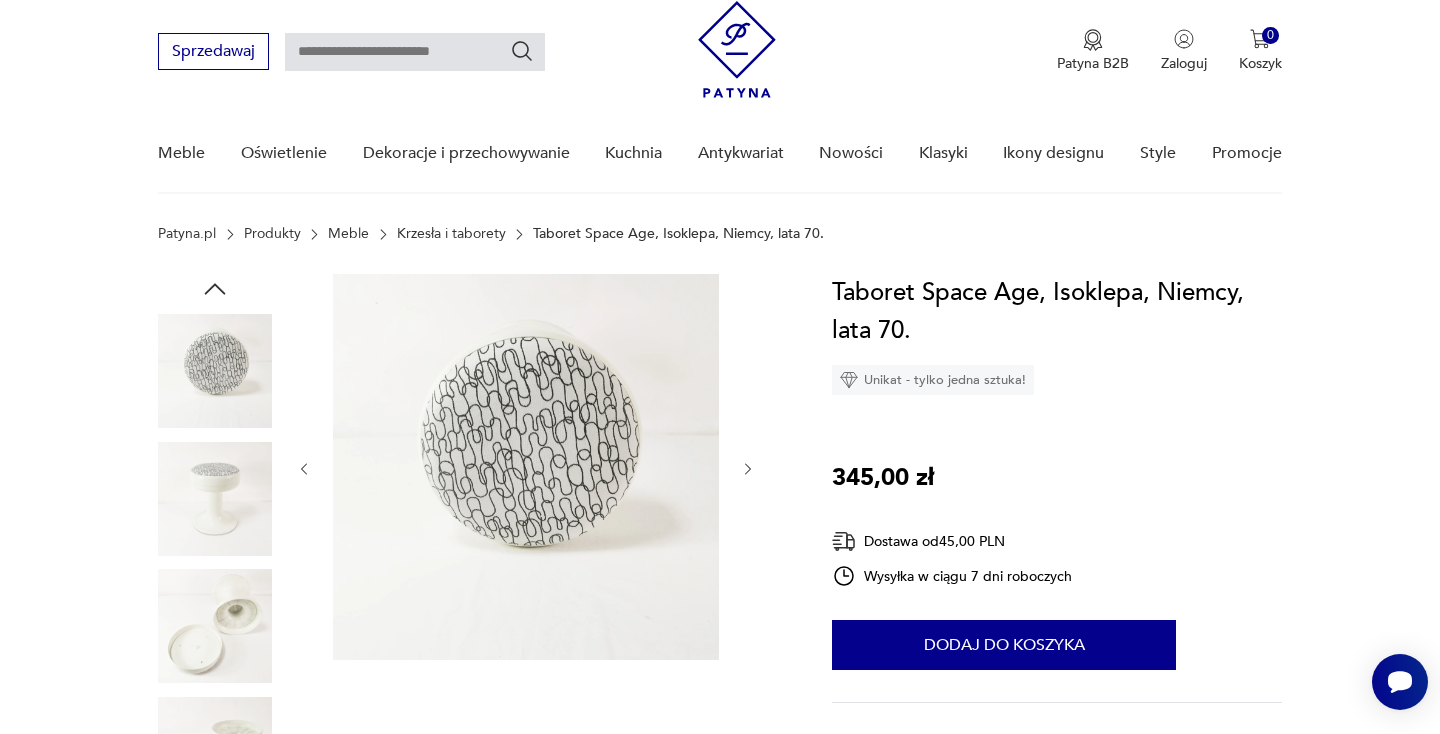 click 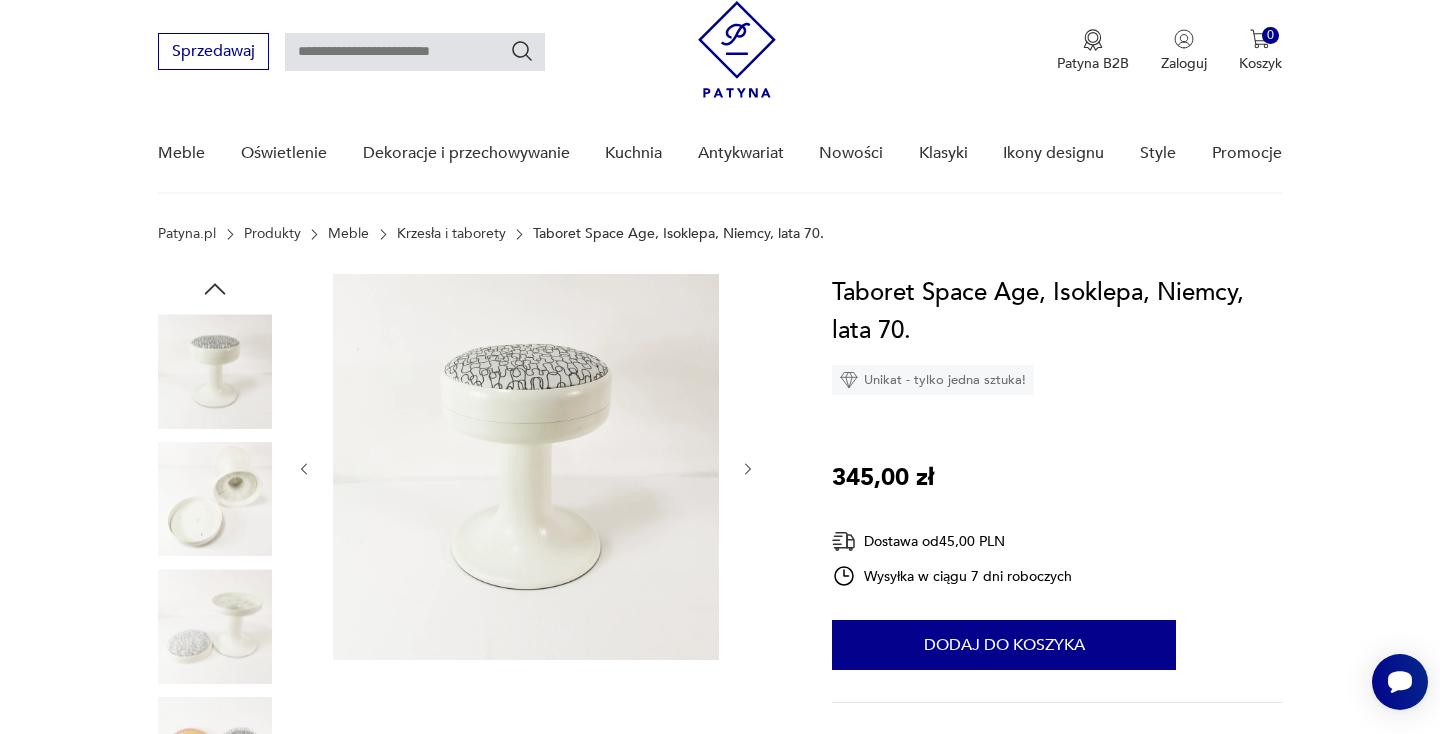 click 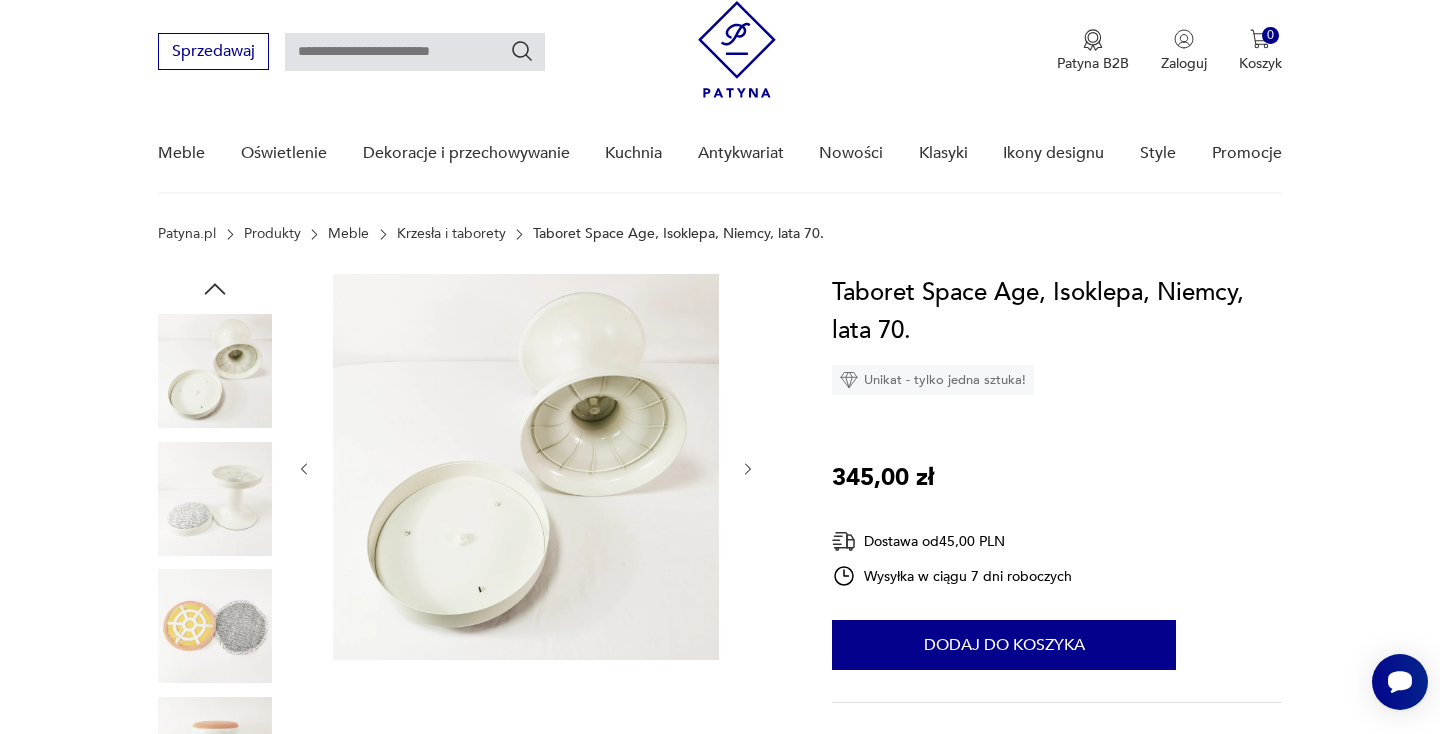 click 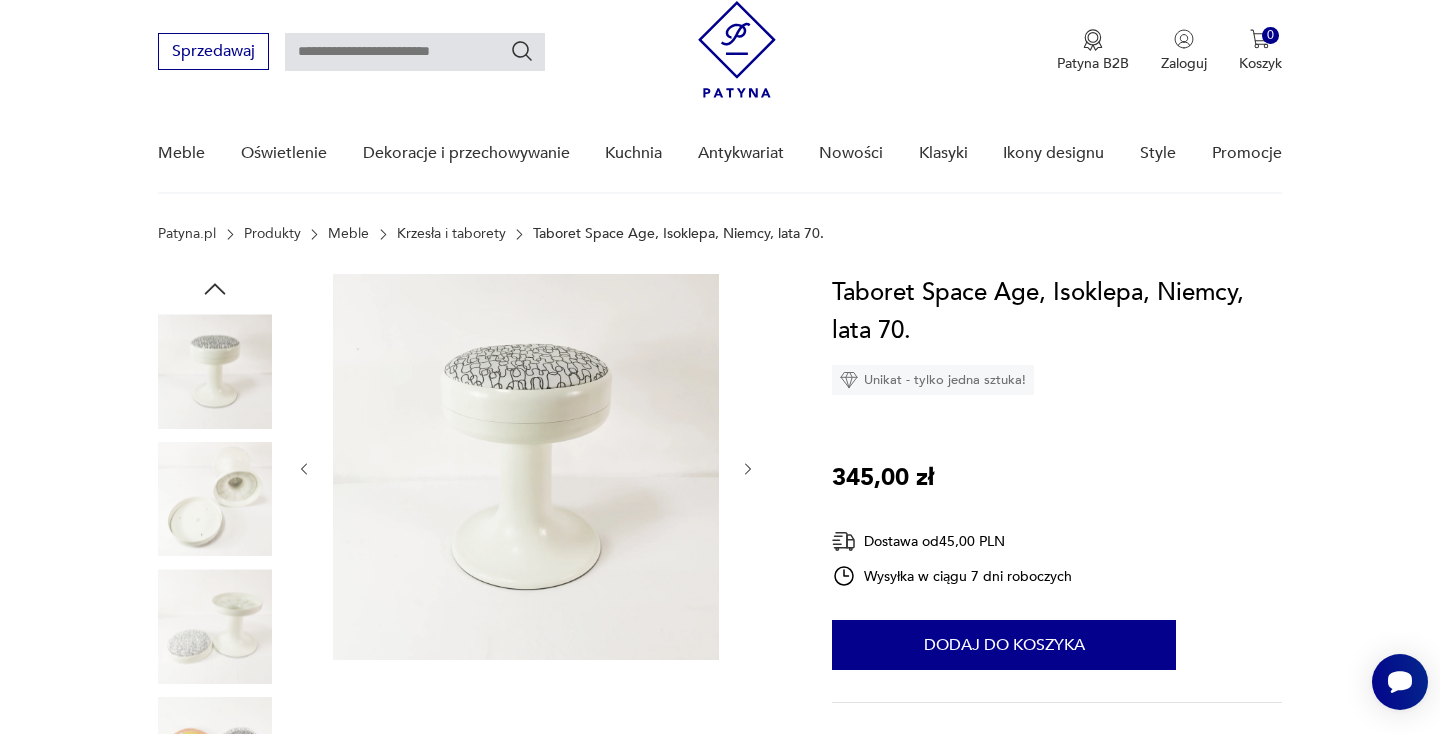 click 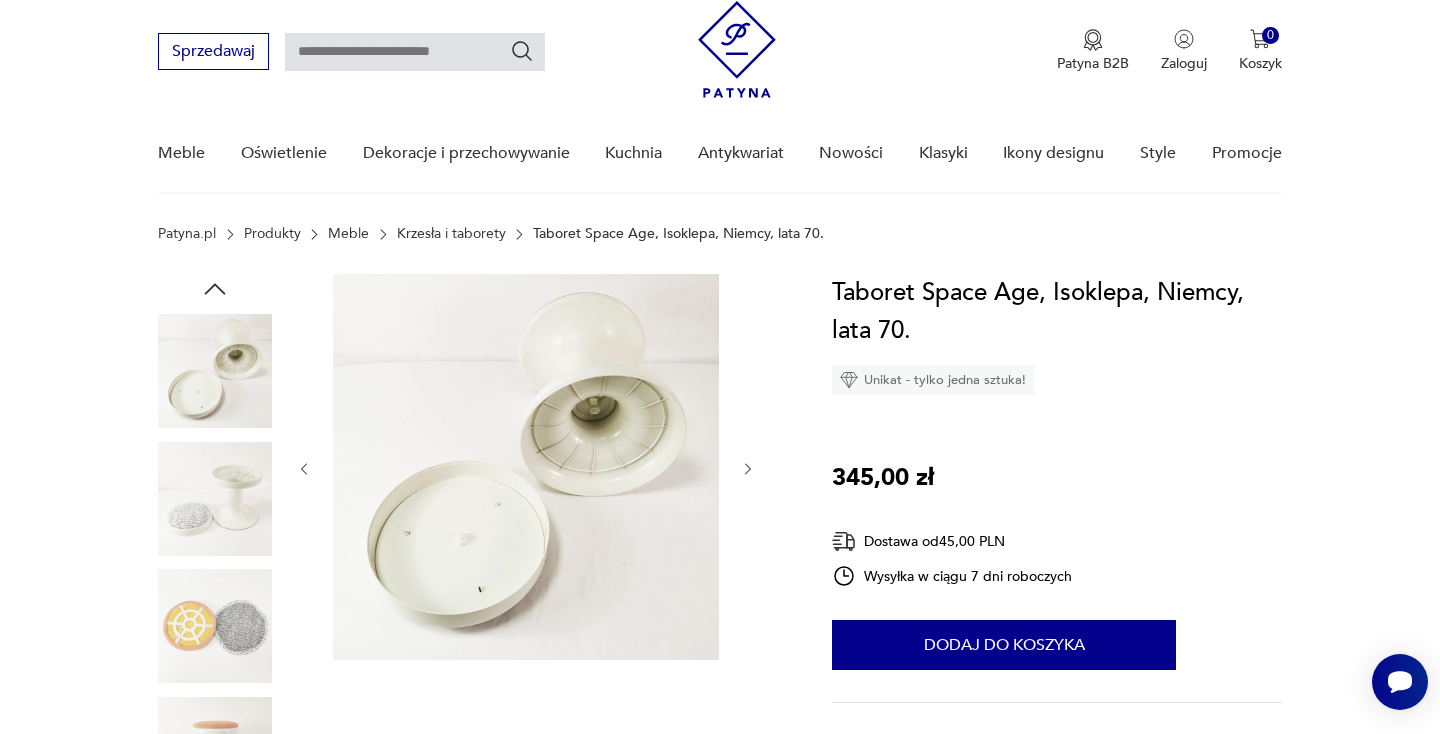 click 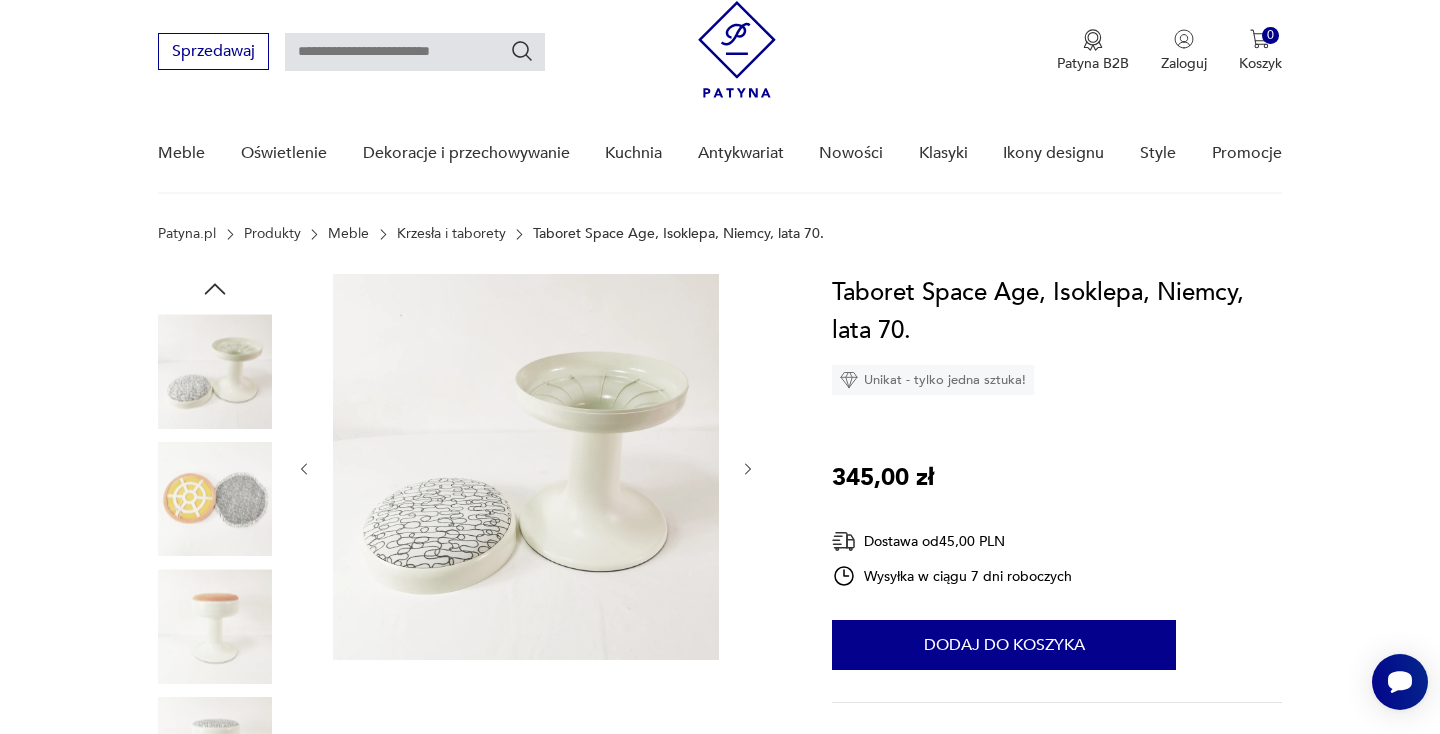 click 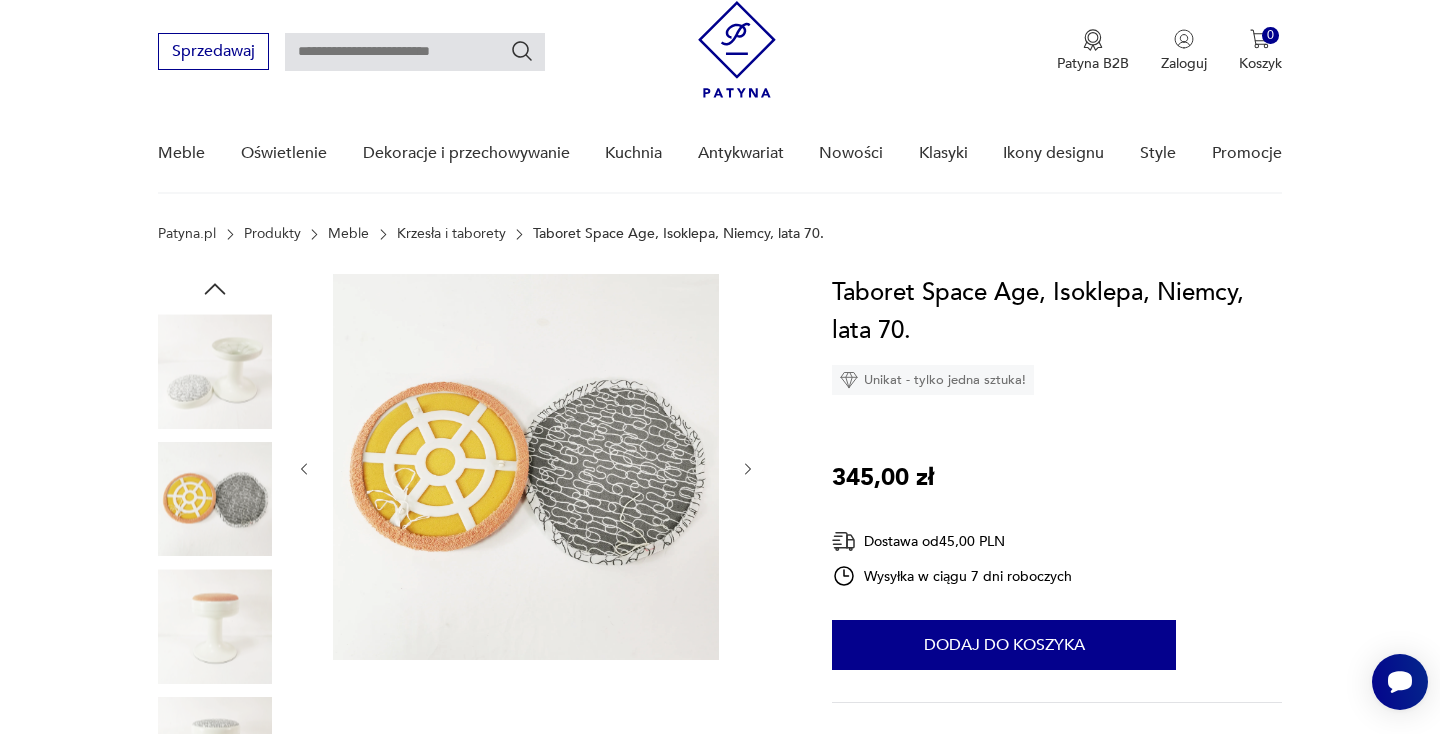 click 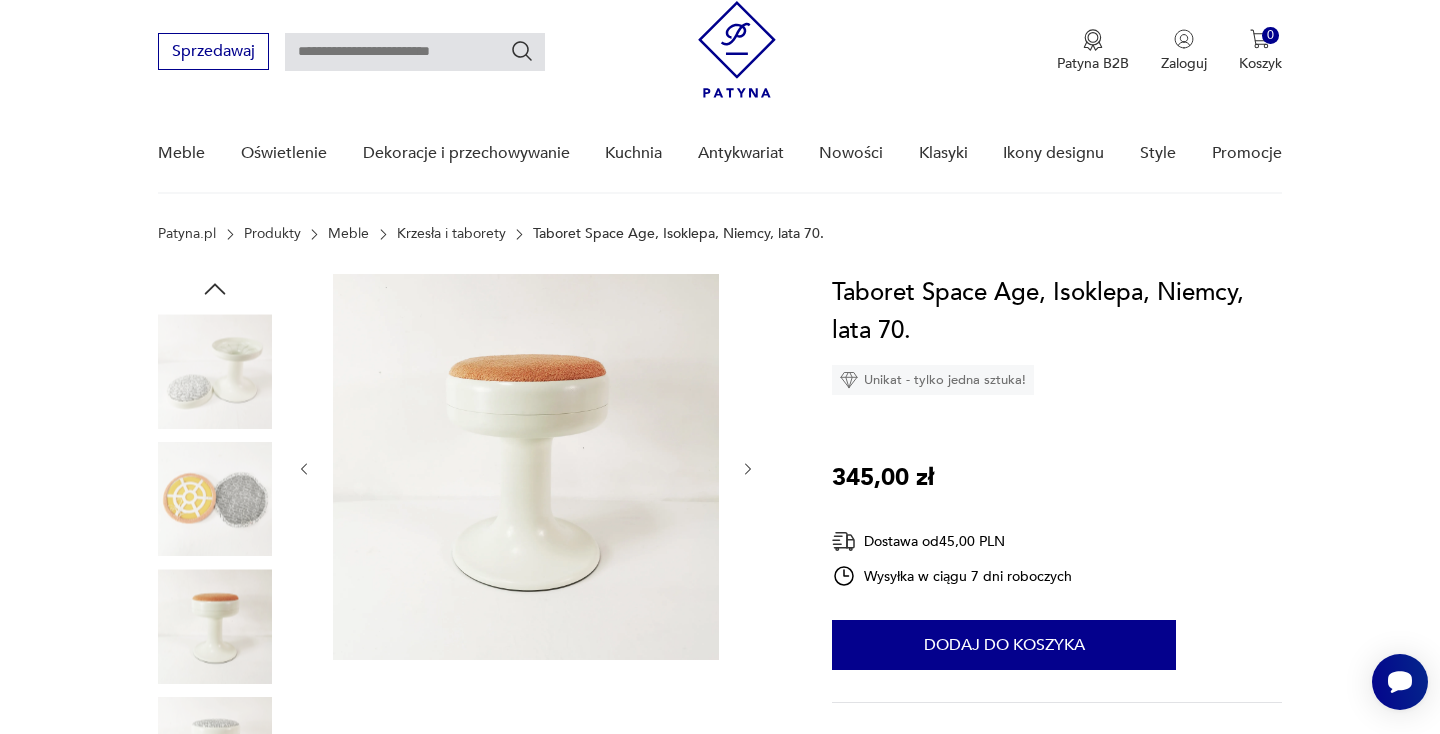 click 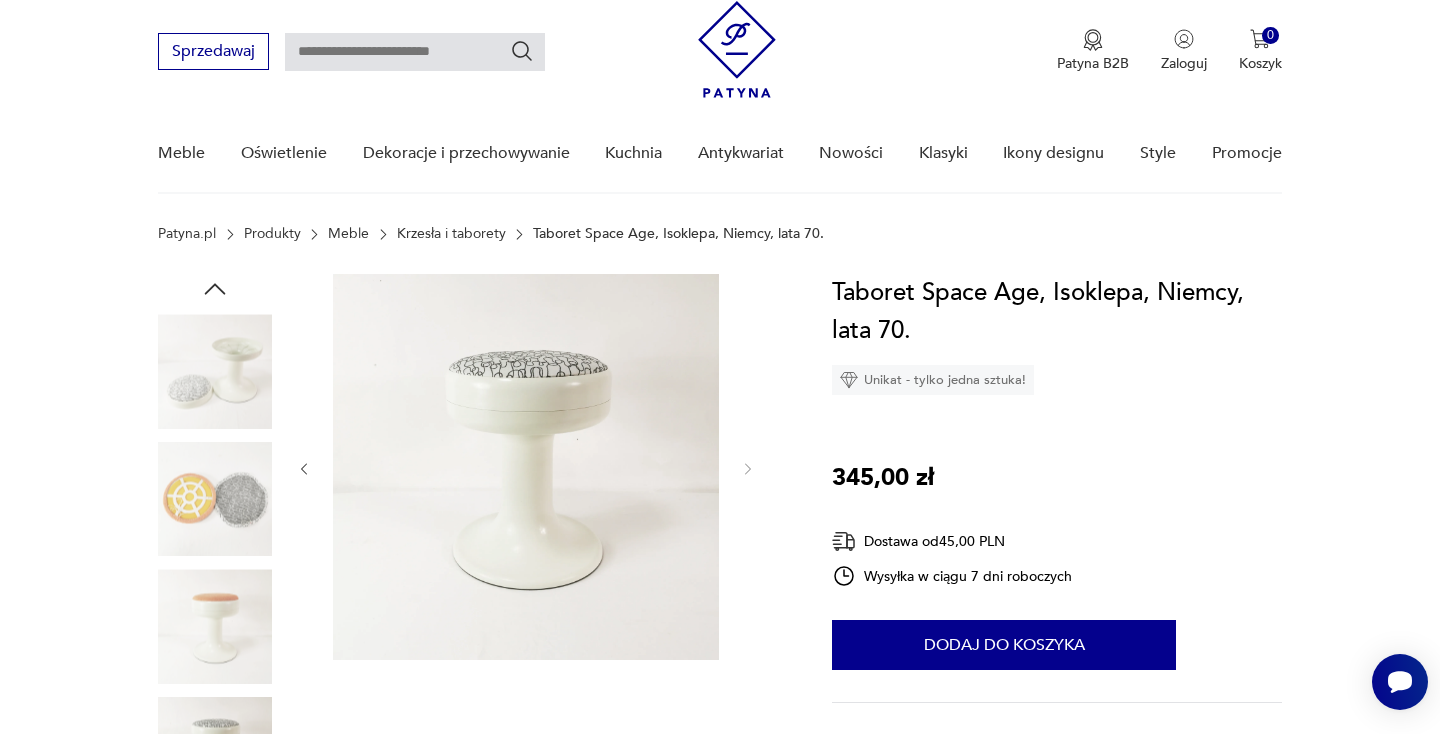 click 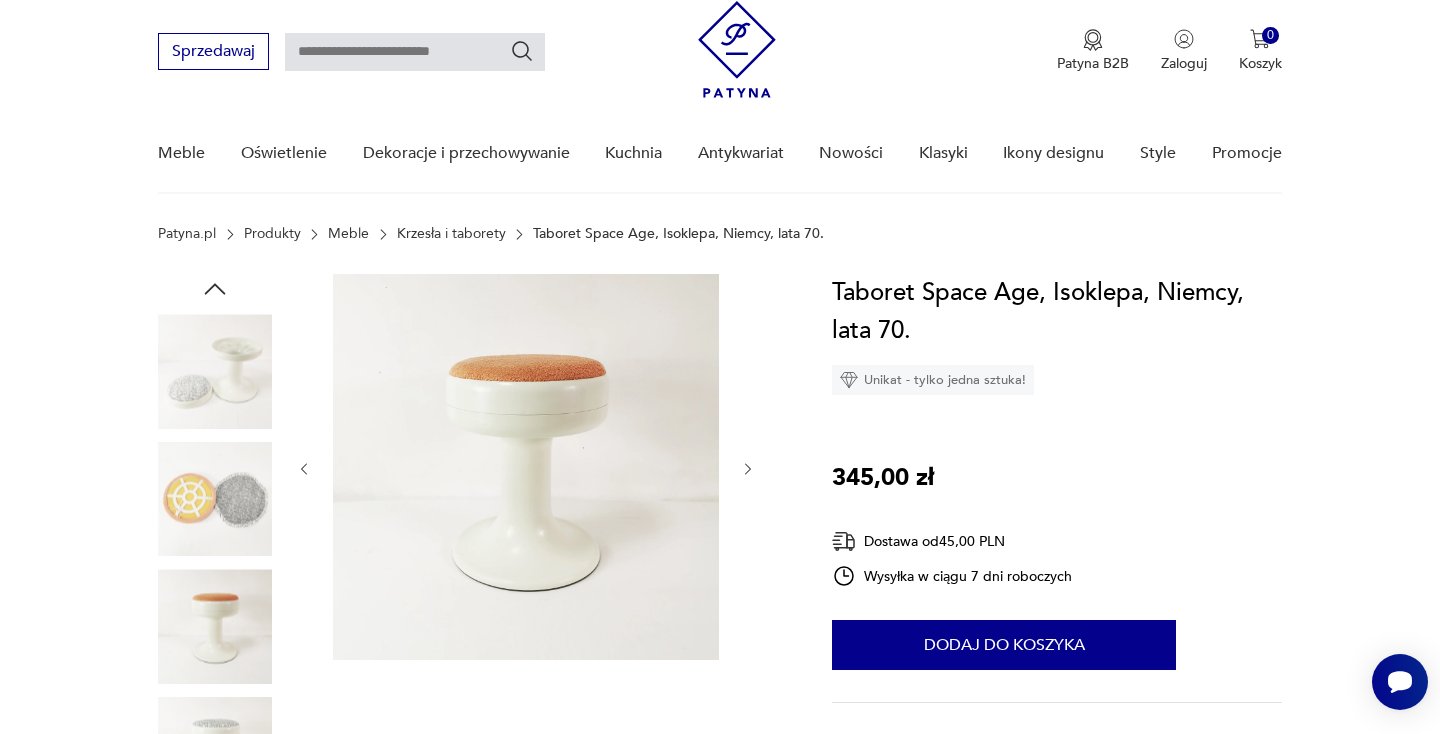 click 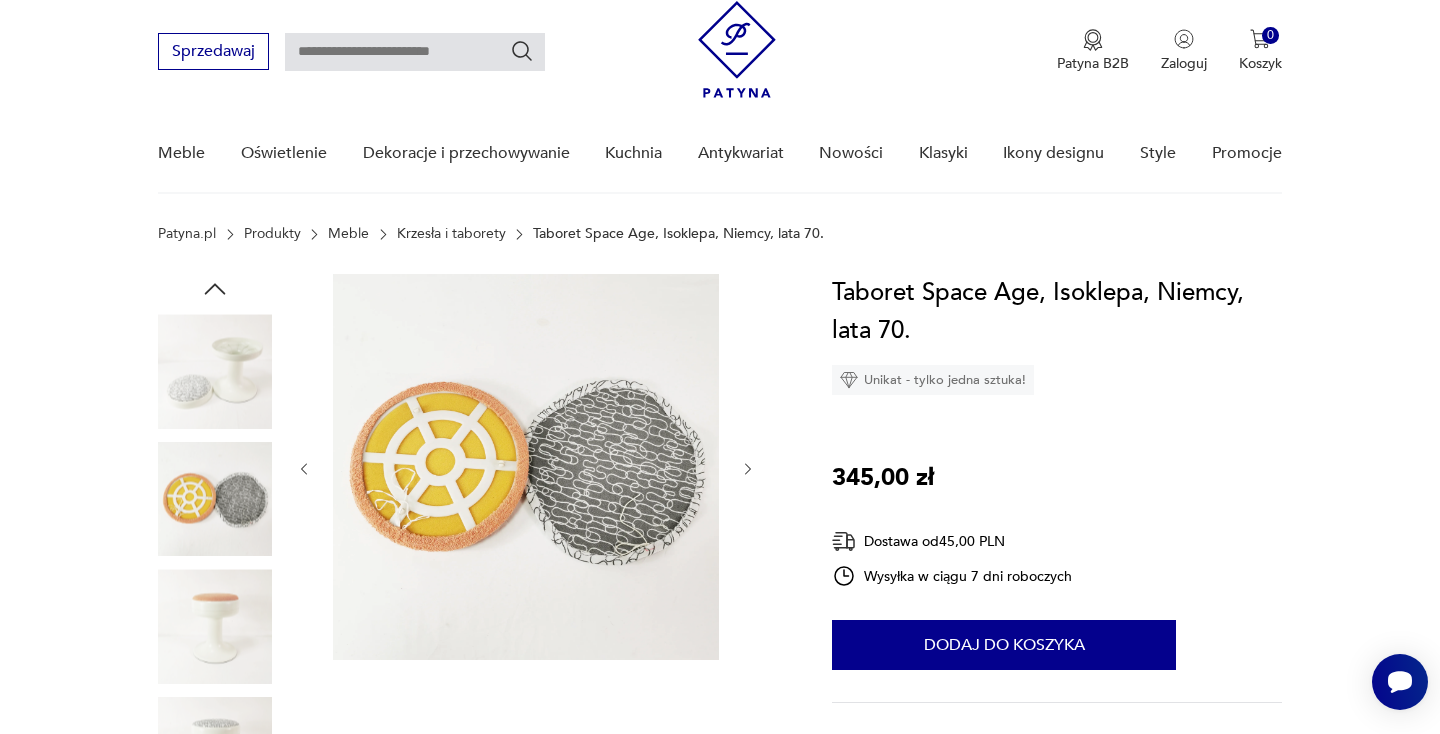 click 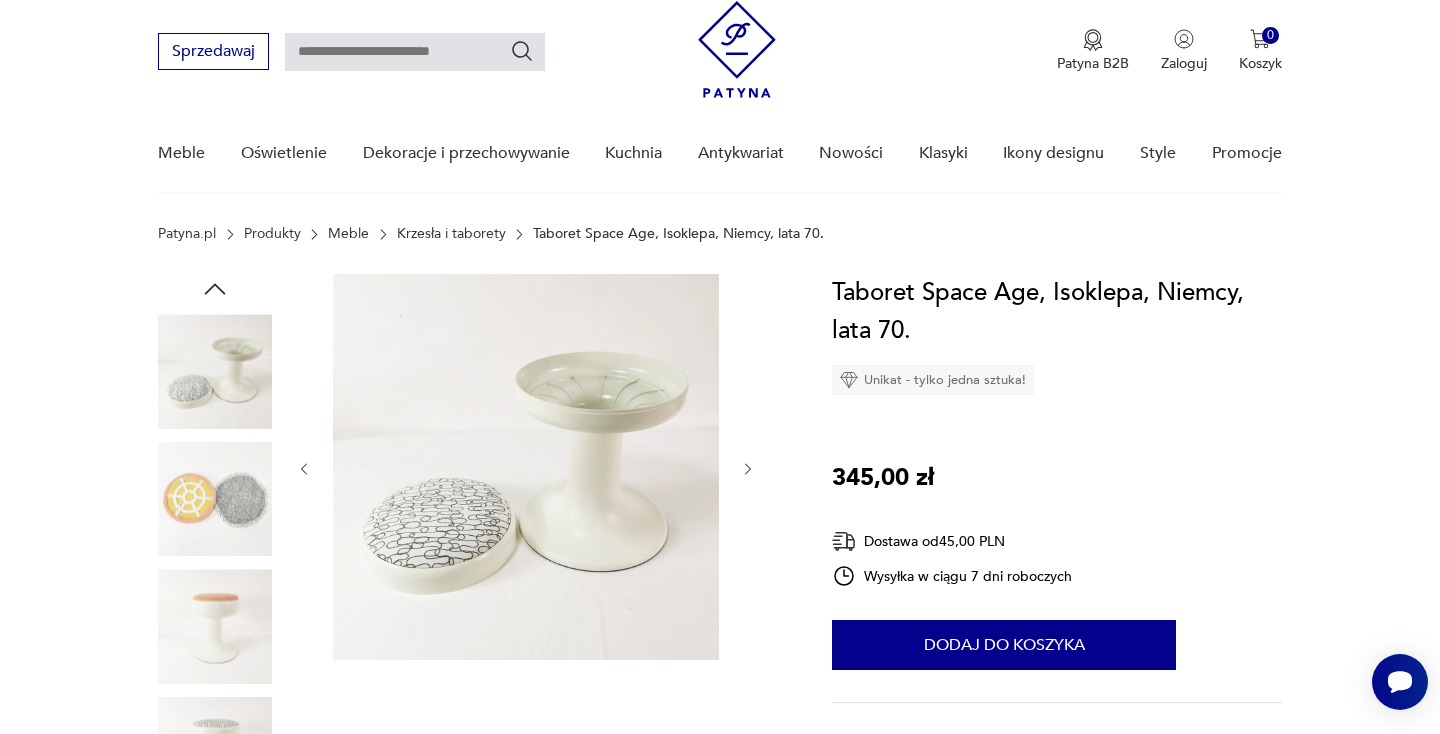 click 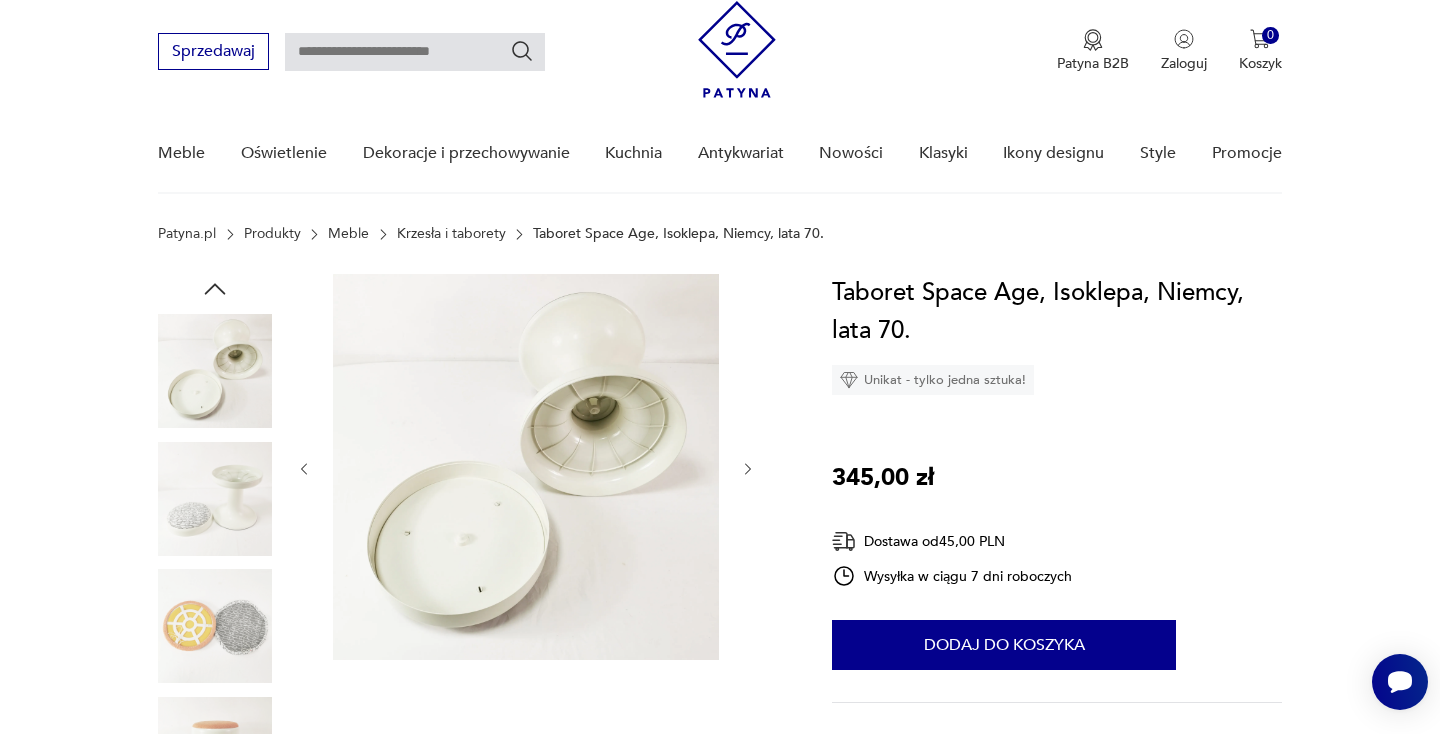 click 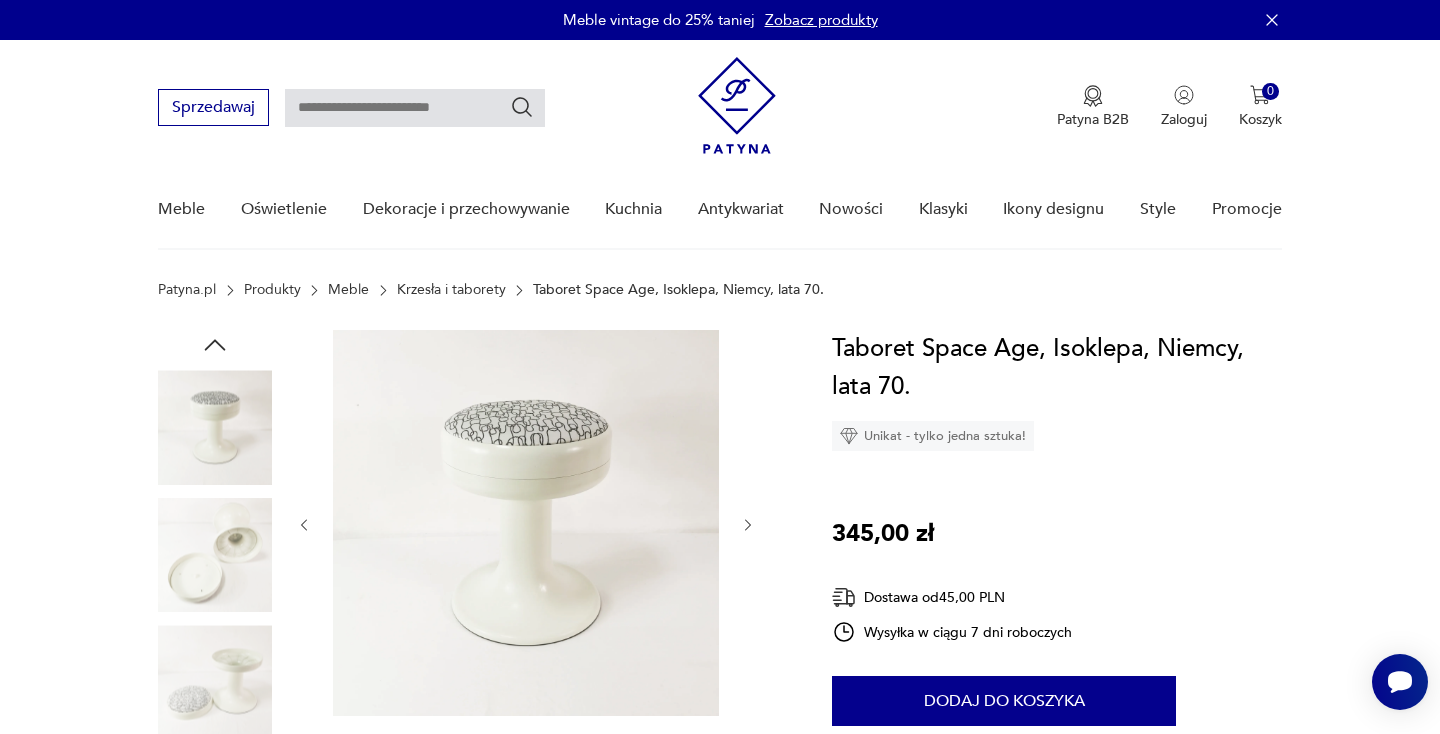 scroll, scrollTop: 0, scrollLeft: 0, axis: both 